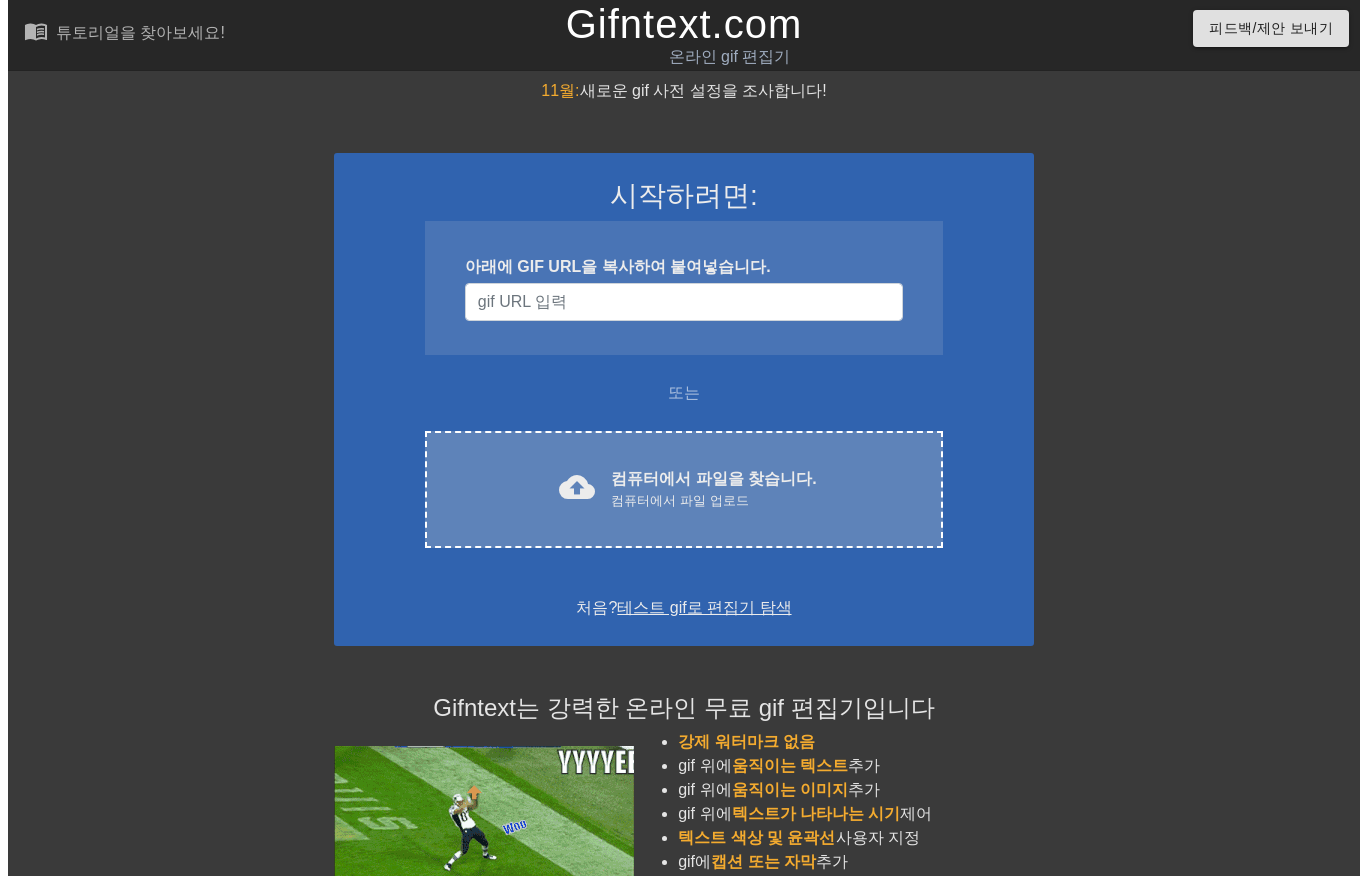 scroll, scrollTop: 0, scrollLeft: 0, axis: both 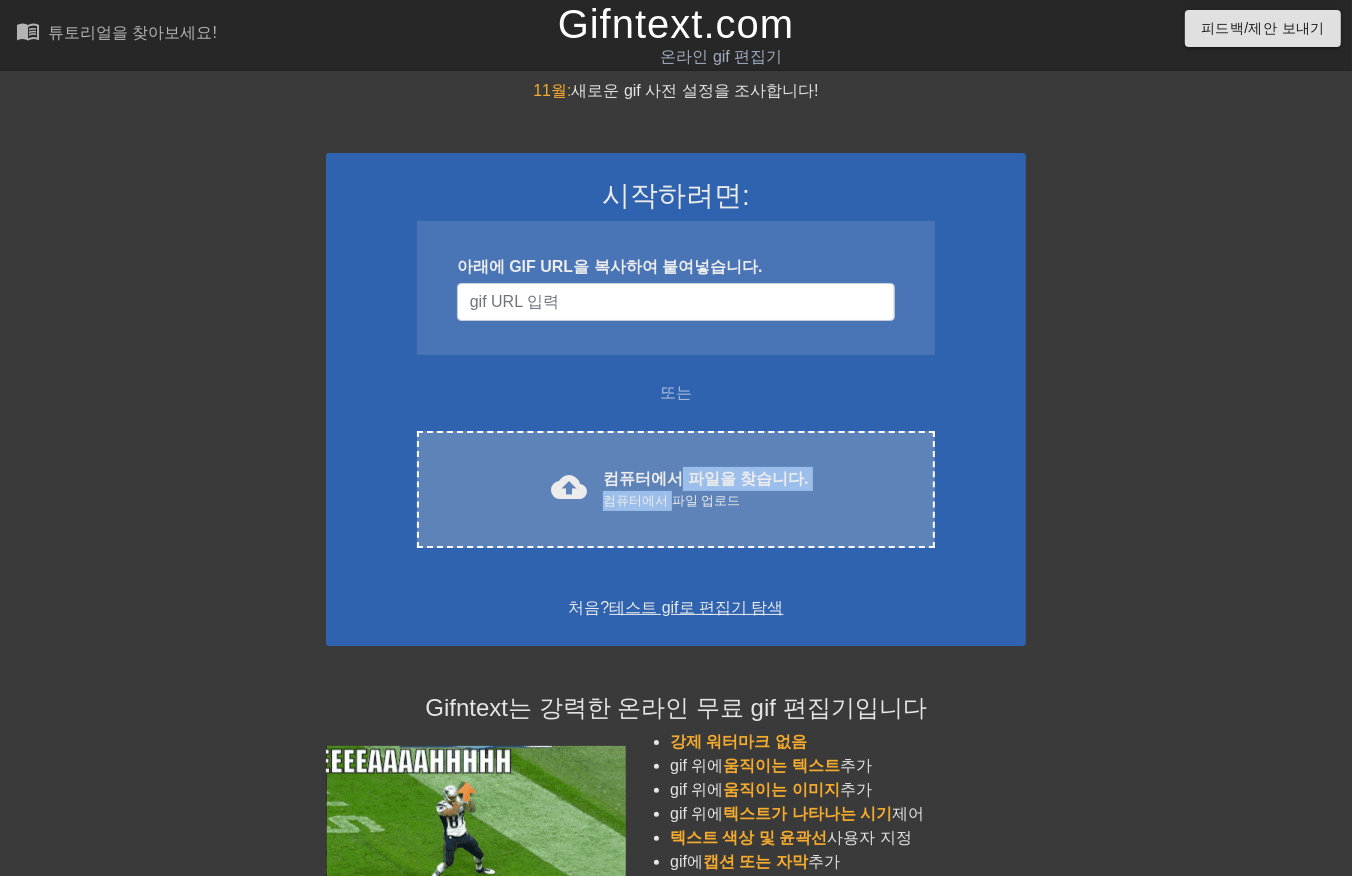 click on "컴퓨터에서 파일을 찾습니다. 컴퓨터에서 파일 업로드" at bounding box center [705, 489] 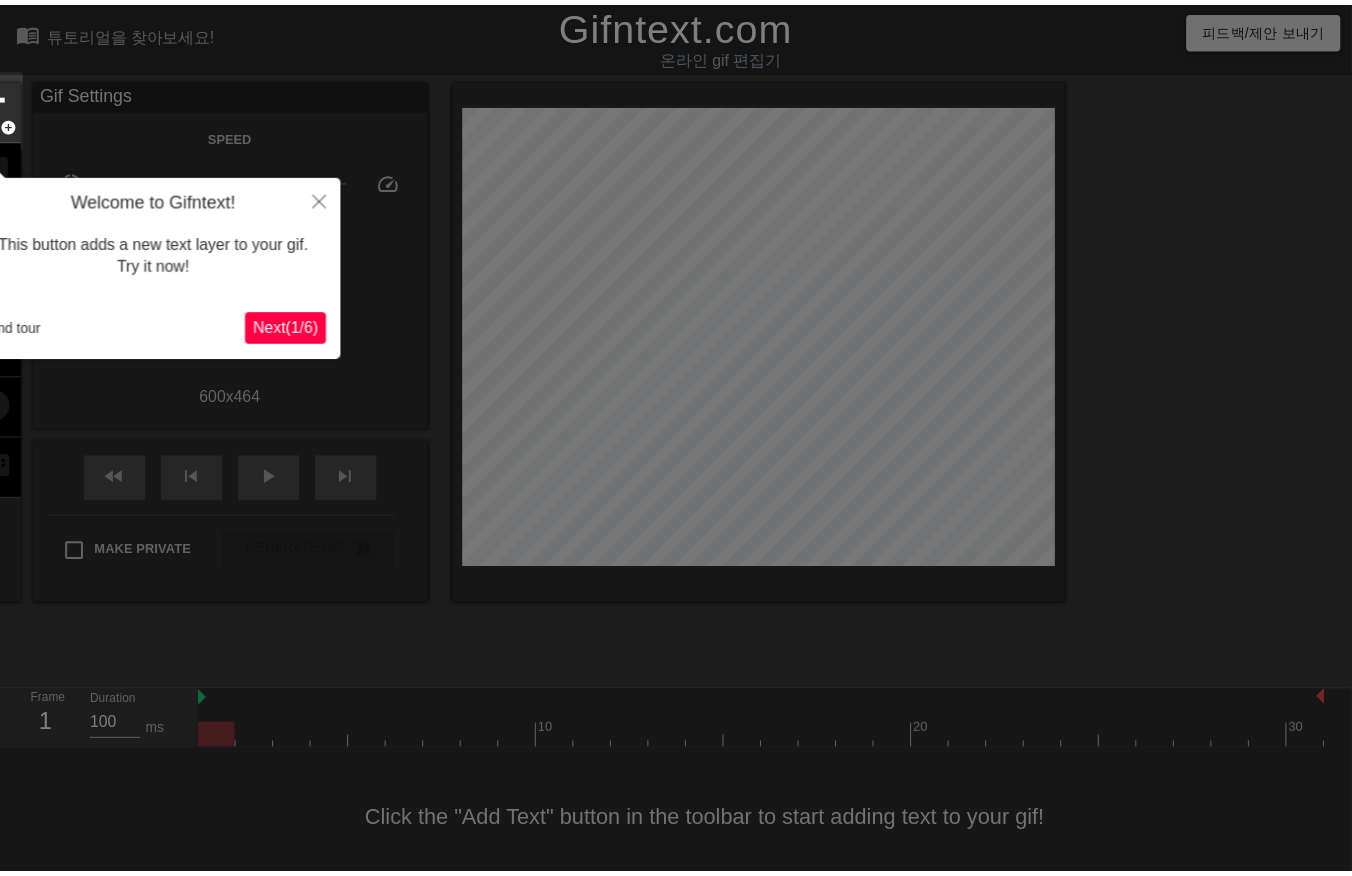 scroll, scrollTop: 14, scrollLeft: 0, axis: vertical 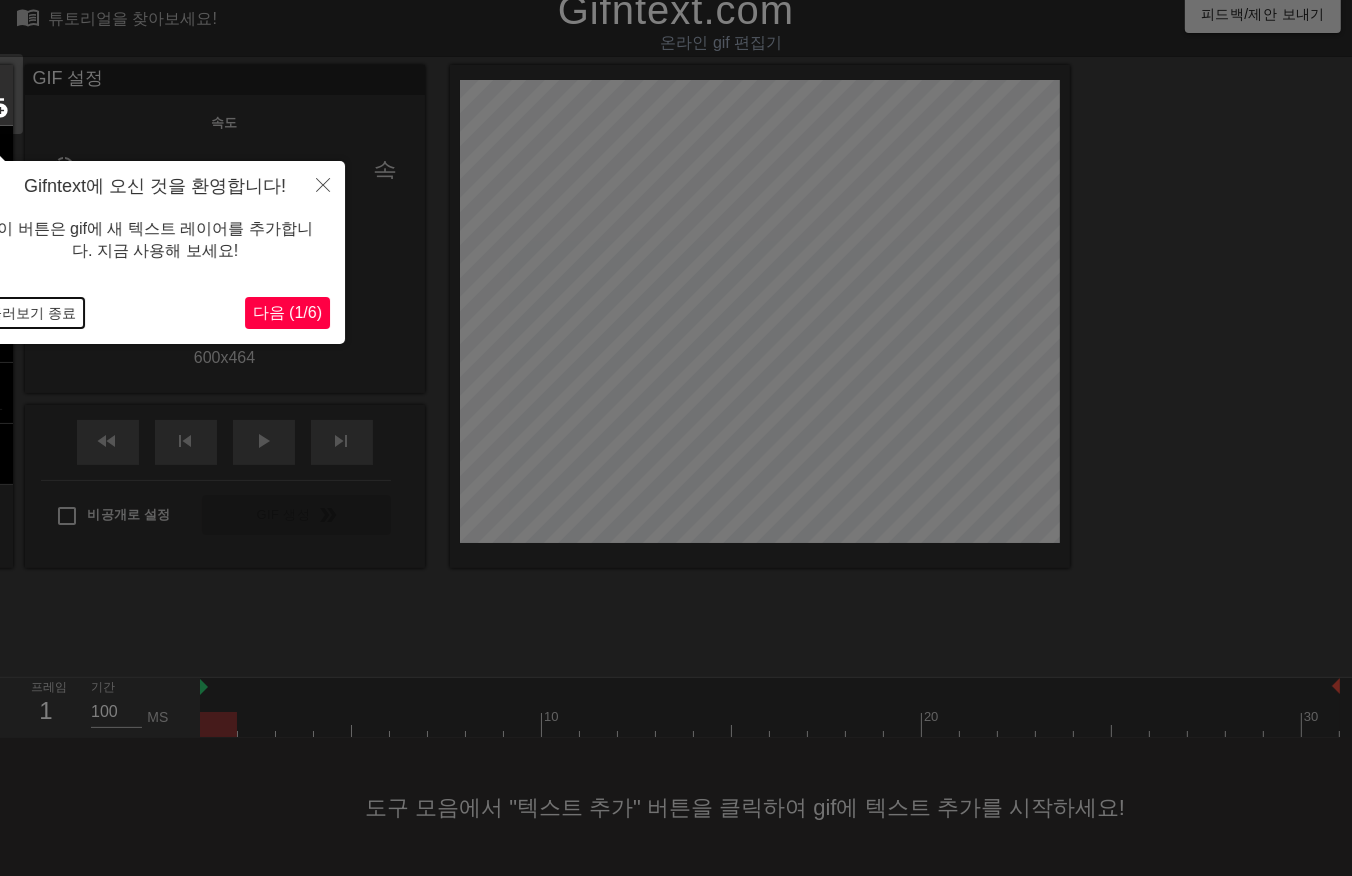 drag, startPoint x: 41, startPoint y: 307, endPoint x: 52, endPoint y: 320, distance: 17.029387 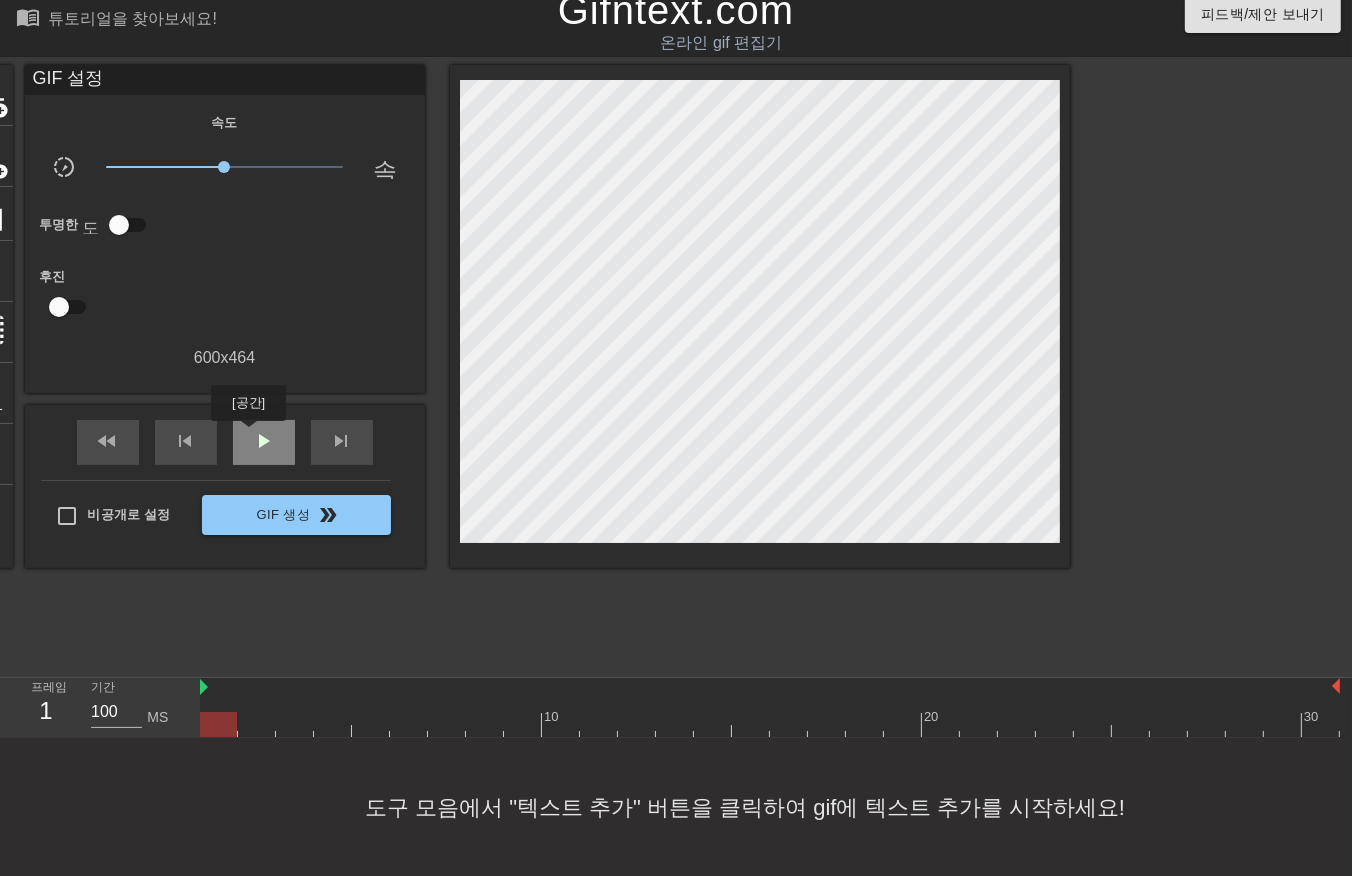 click on "play_arrow" at bounding box center (264, 442) 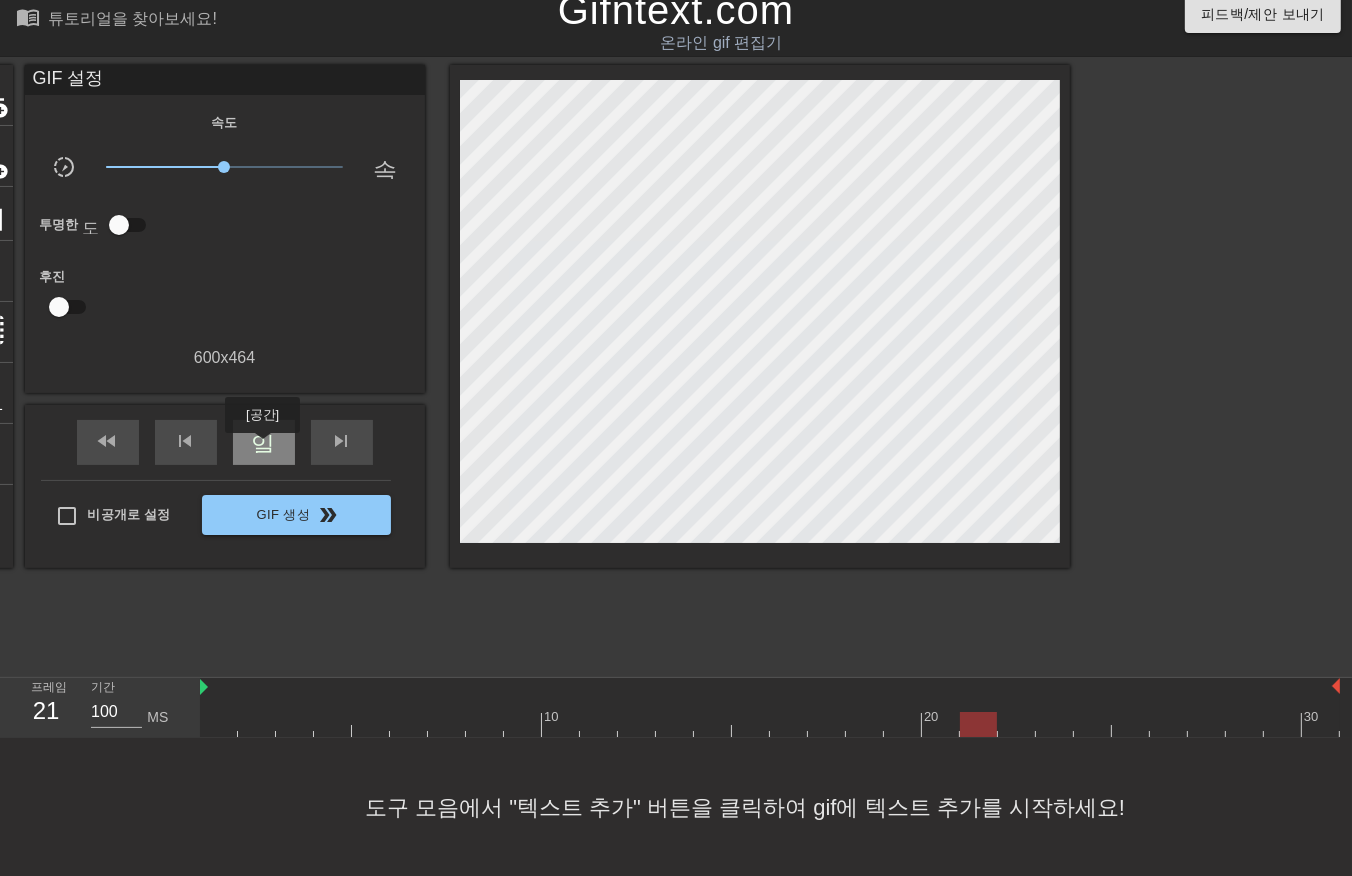 click on "일시 중지" at bounding box center [264, 441] 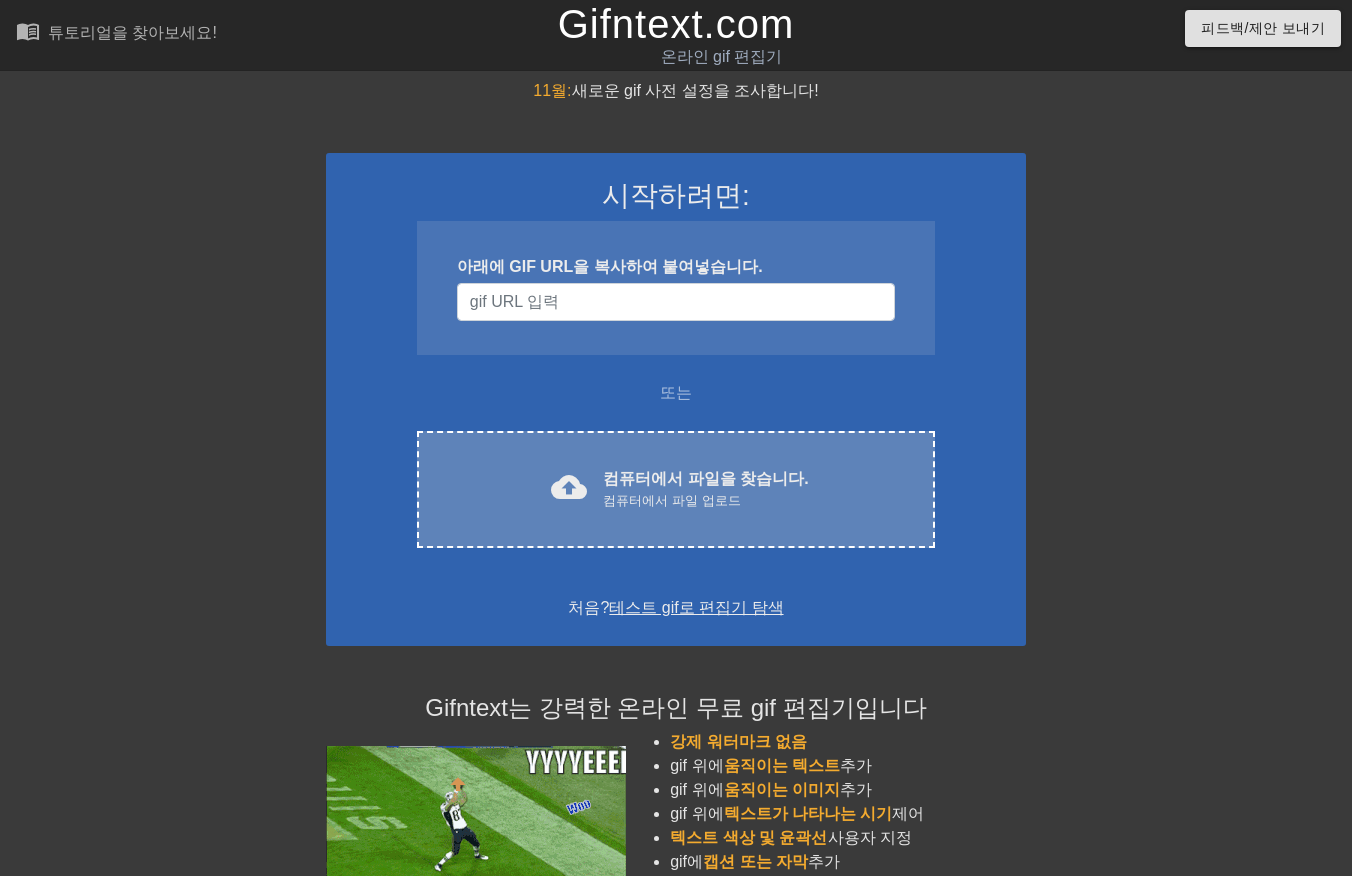 scroll, scrollTop: 14, scrollLeft: 0, axis: vertical 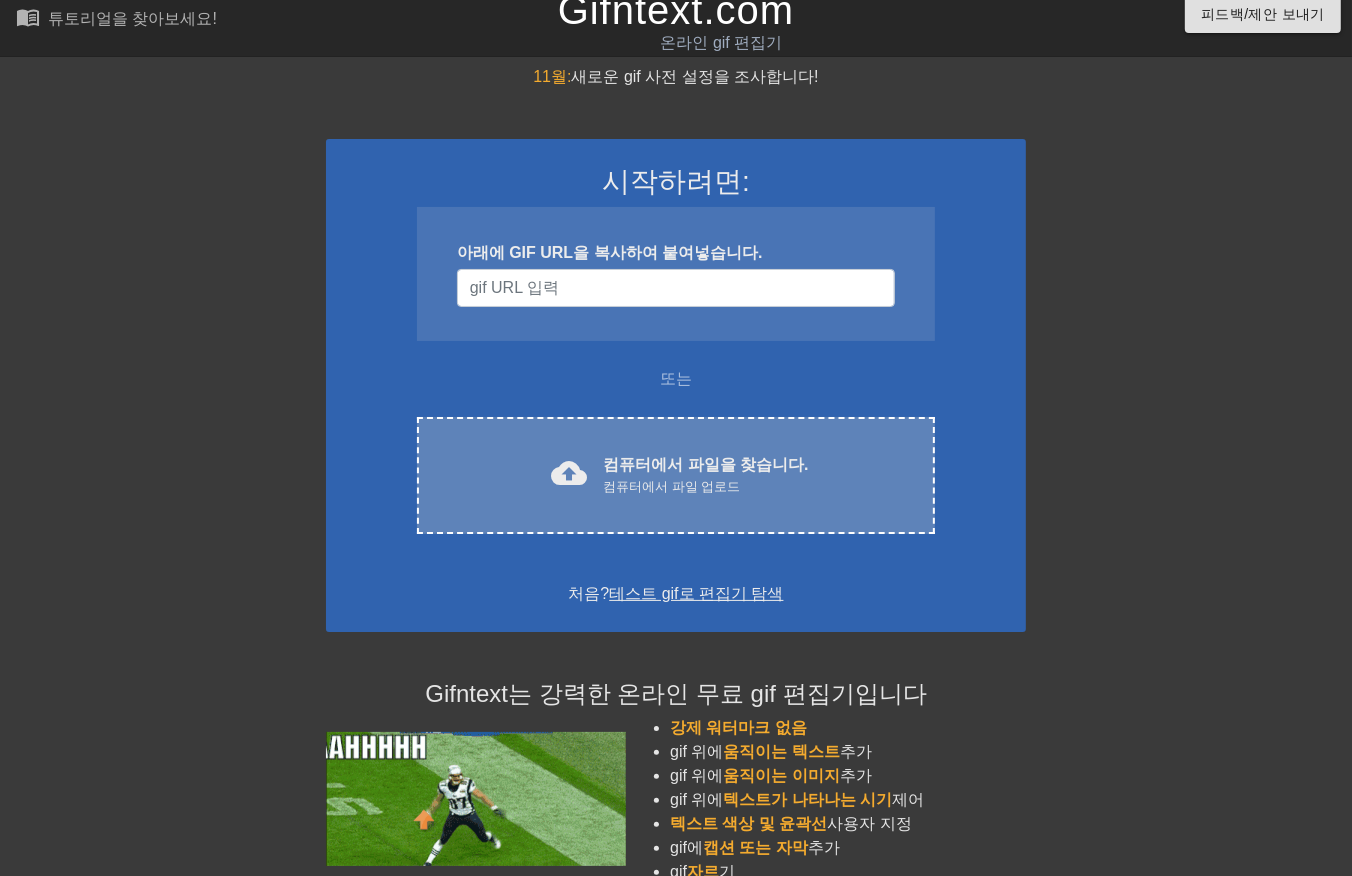 click on "컴퓨터에서 파일을 찾습니다." at bounding box center (705, 464) 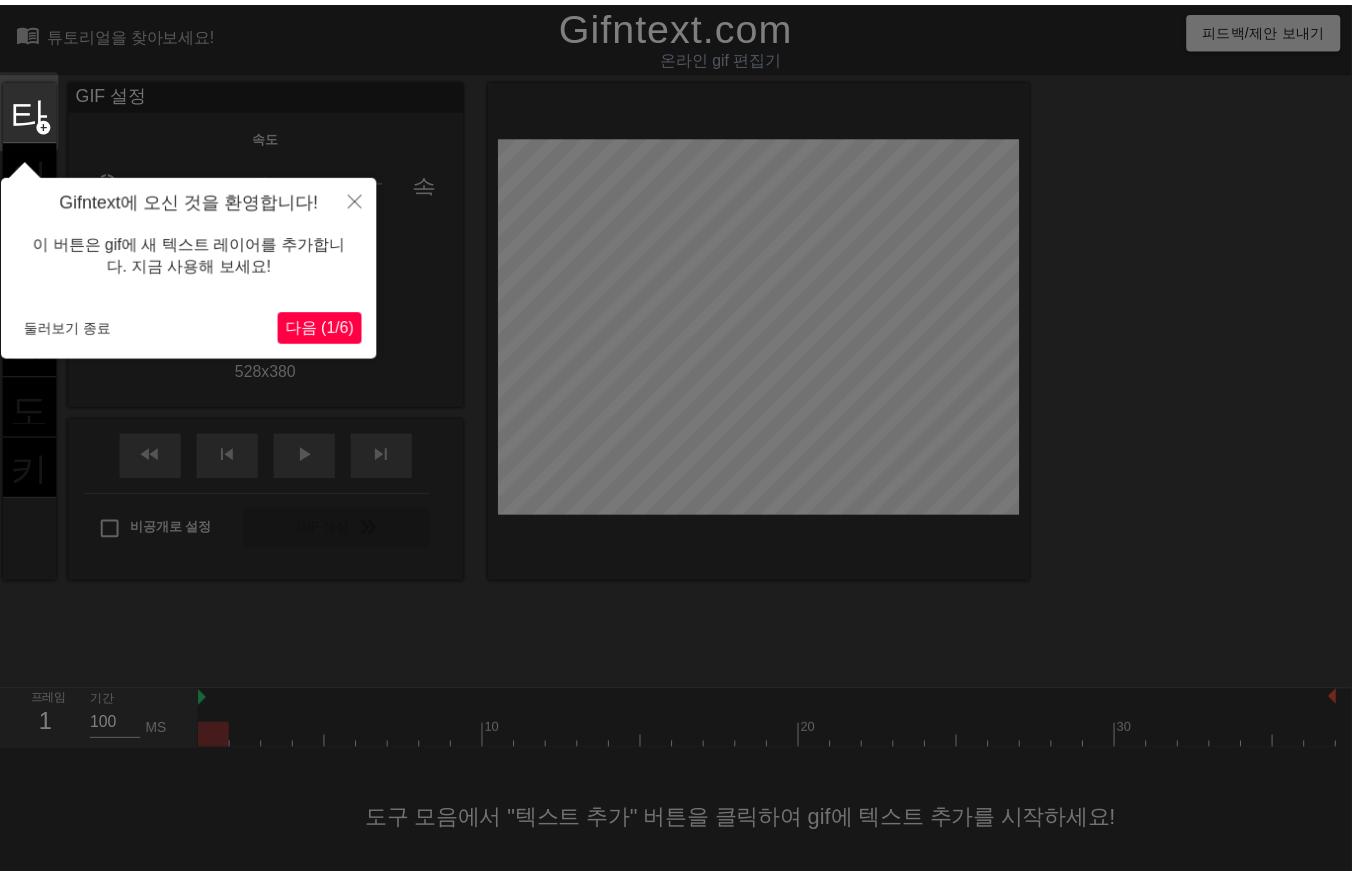 scroll, scrollTop: 31, scrollLeft: 0, axis: vertical 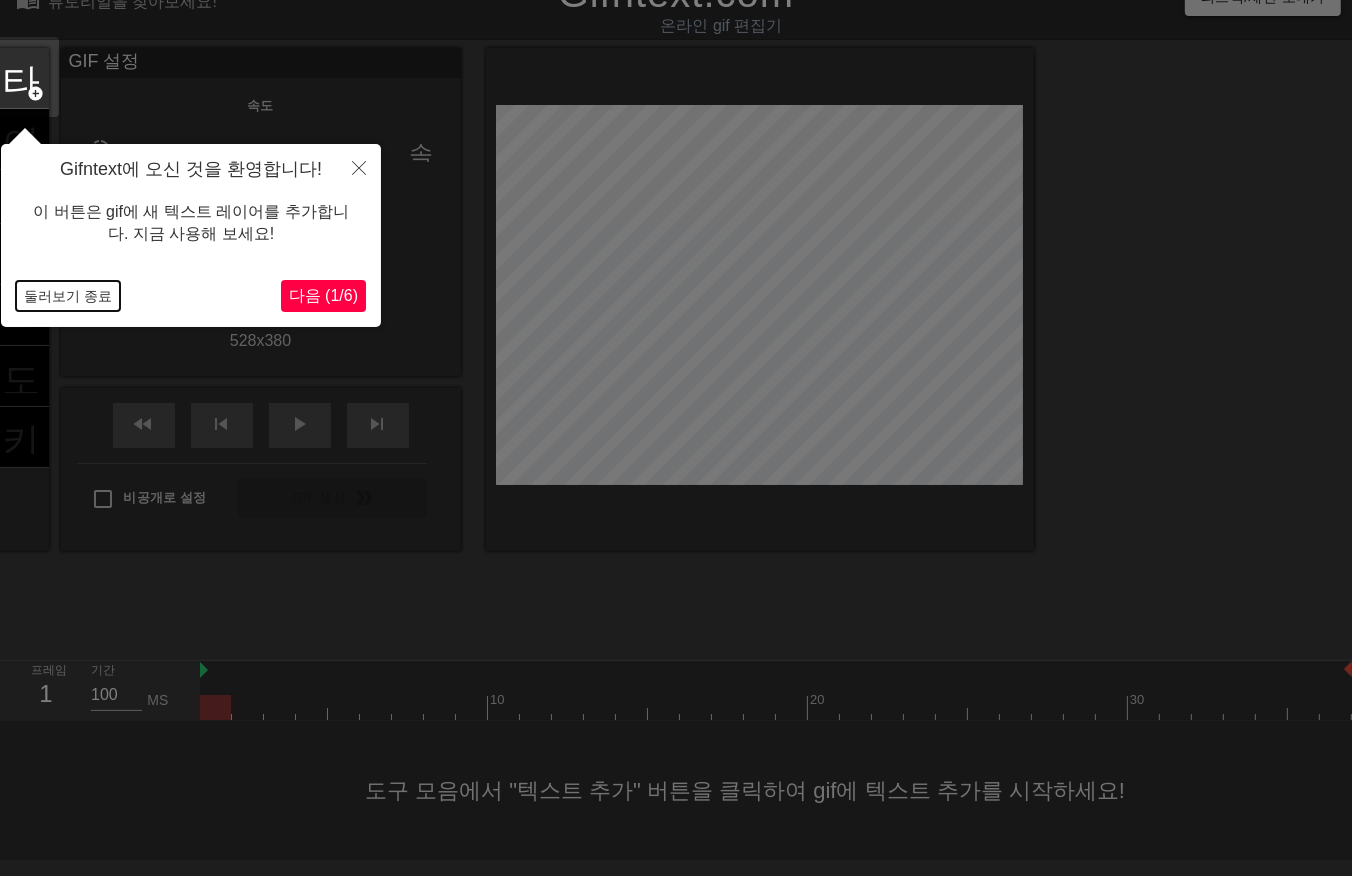 click on "둘러보기 종료" at bounding box center [68, 296] 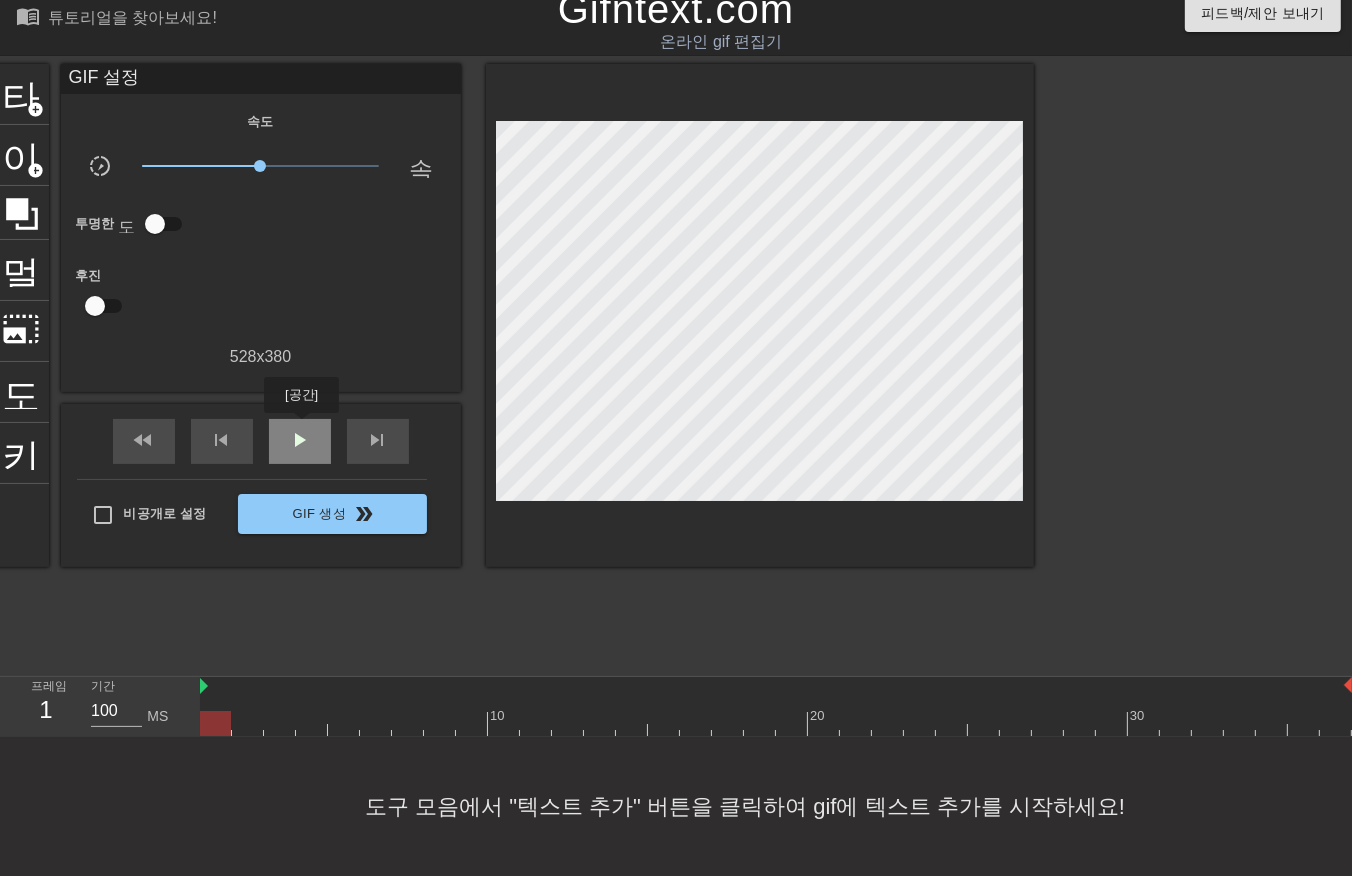 click on "play_arrow" at bounding box center (300, 440) 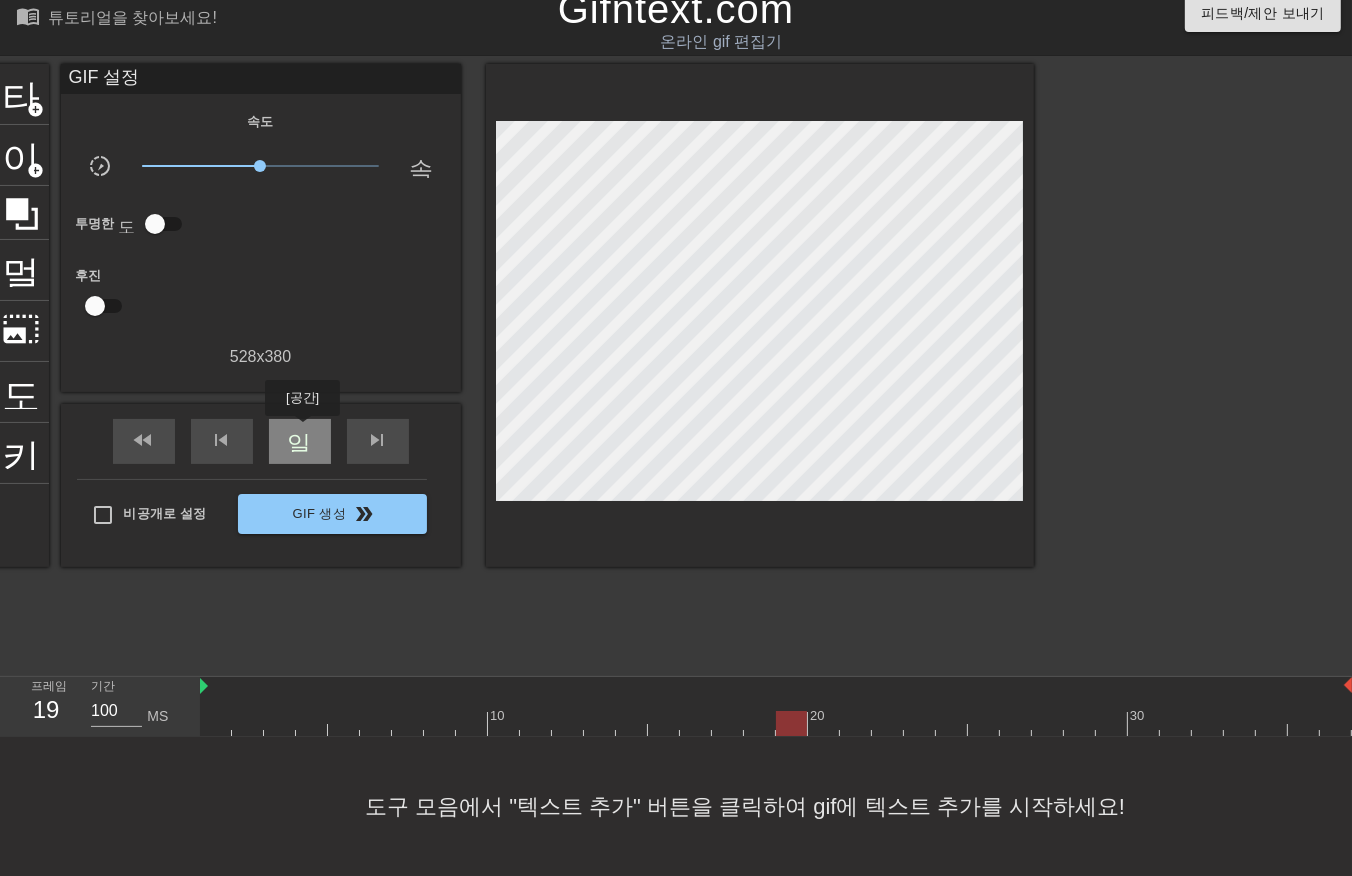 click on "일시 중지" at bounding box center (300, 440) 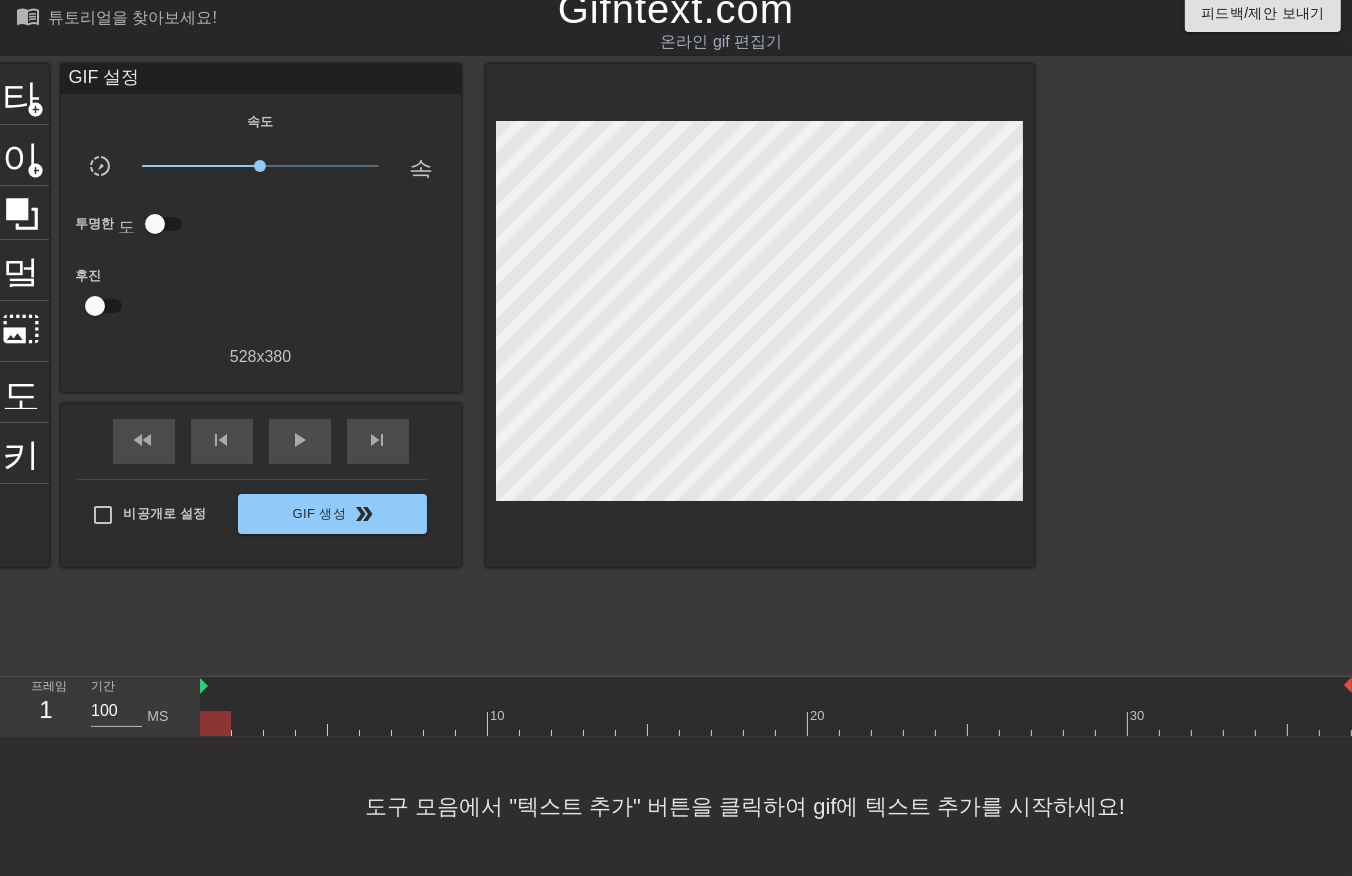 drag, startPoint x: 210, startPoint y: 700, endPoint x: 217, endPoint y: 714, distance: 15.652476 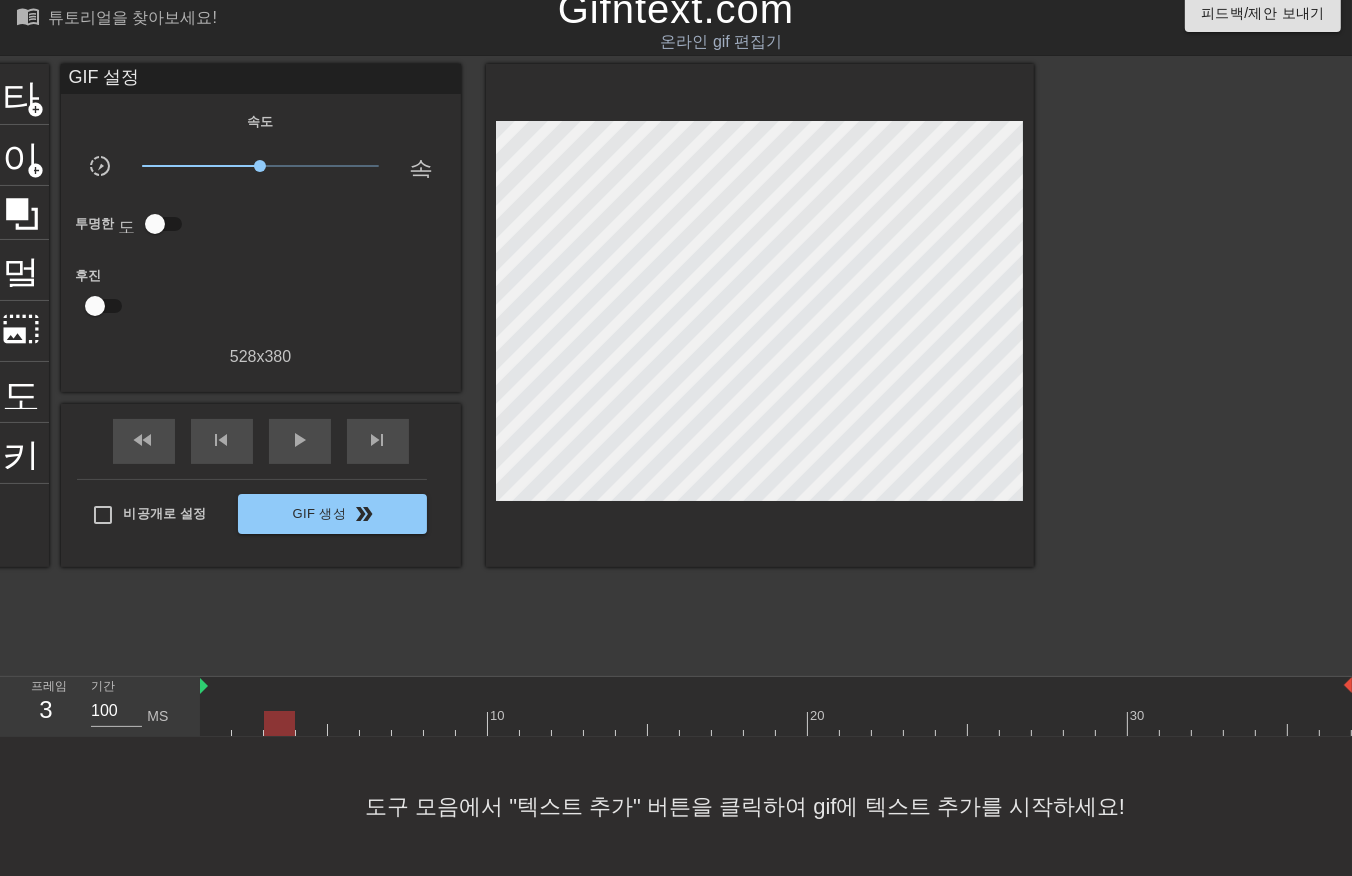 drag, startPoint x: 284, startPoint y: 702, endPoint x: 295, endPoint y: 708, distance: 12.529964 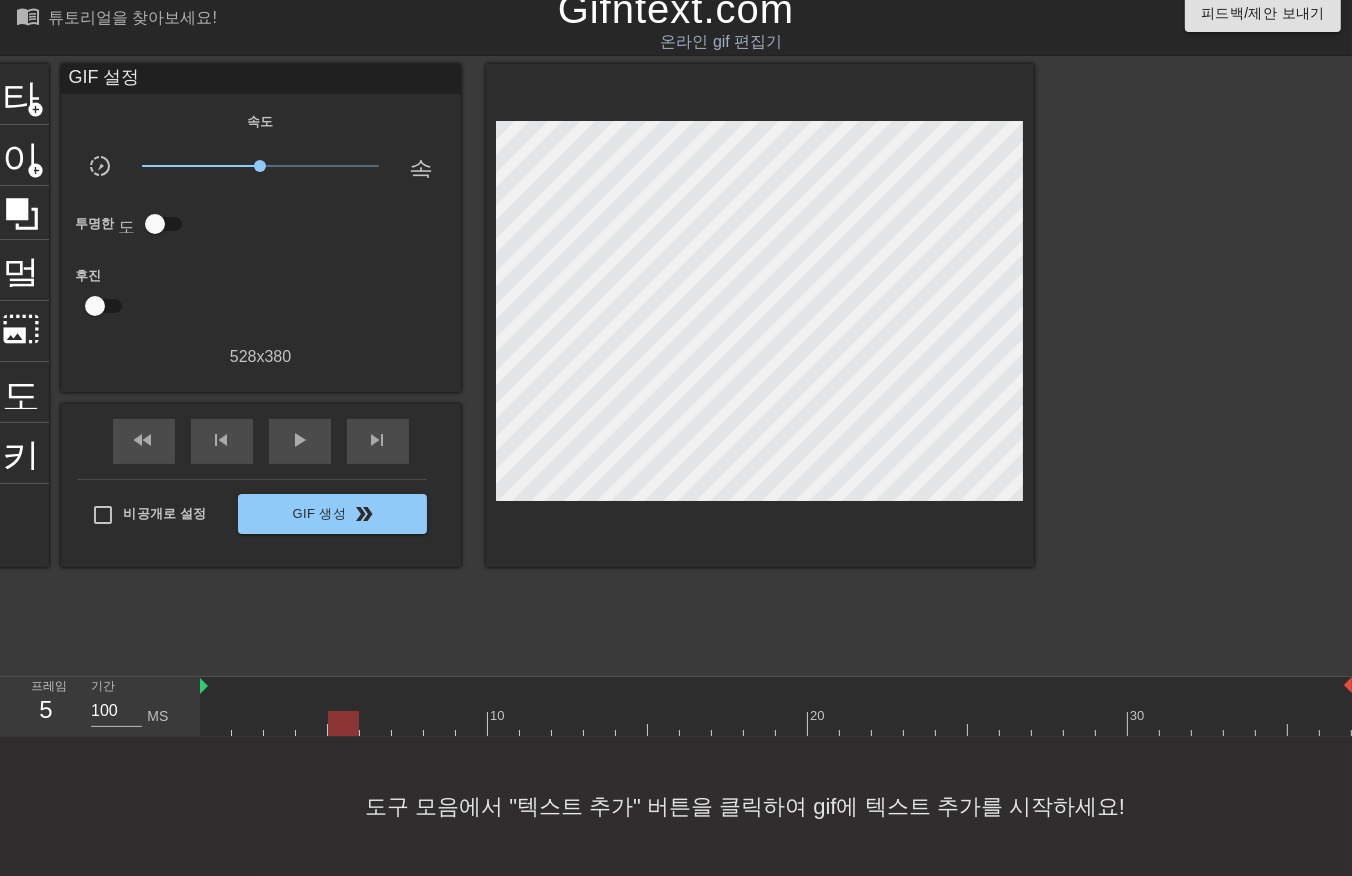 drag, startPoint x: 343, startPoint y: 701, endPoint x: 361, endPoint y: 710, distance: 20.12461 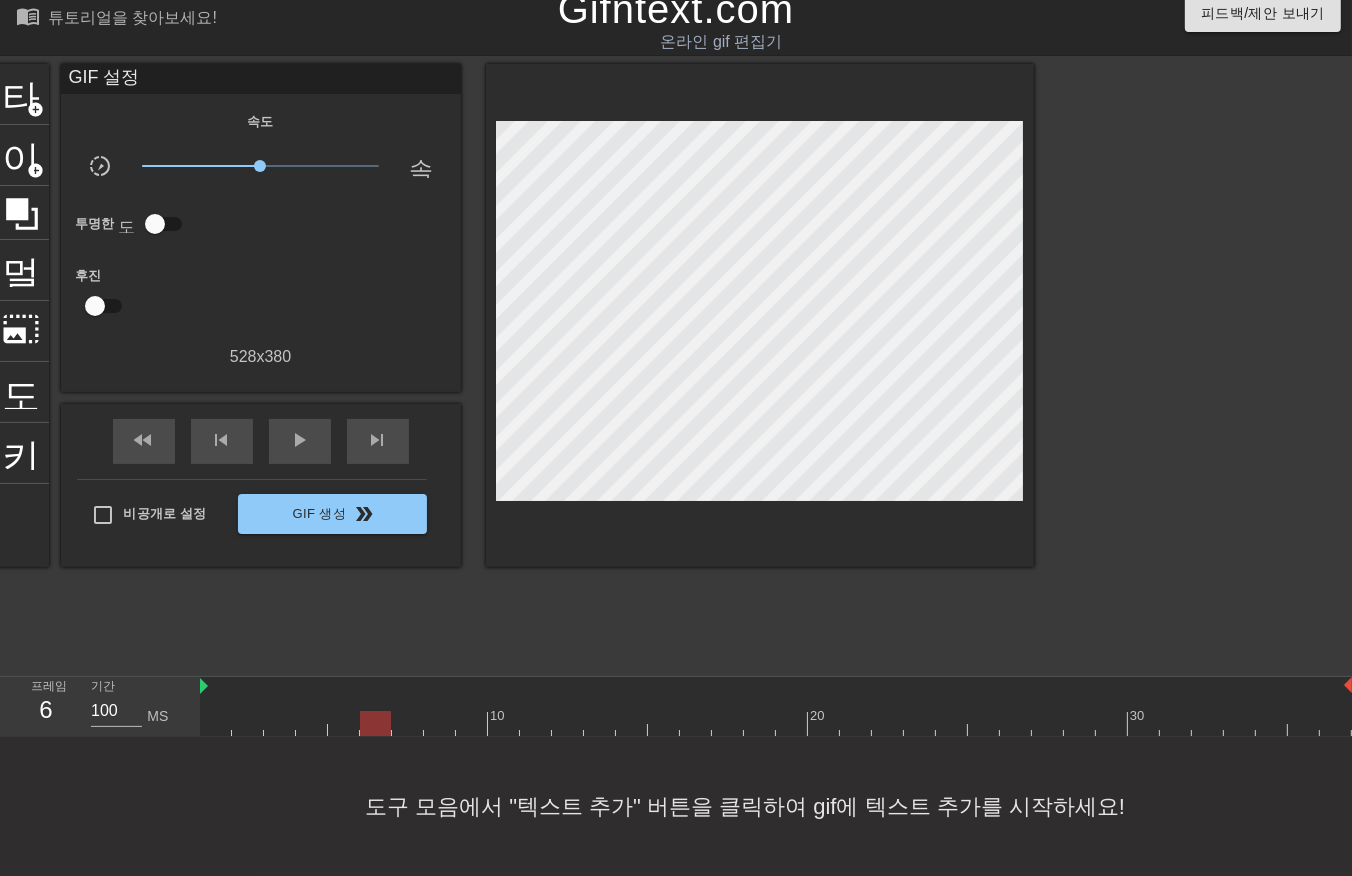 drag, startPoint x: 371, startPoint y: 698, endPoint x: 381, endPoint y: 704, distance: 11.661903 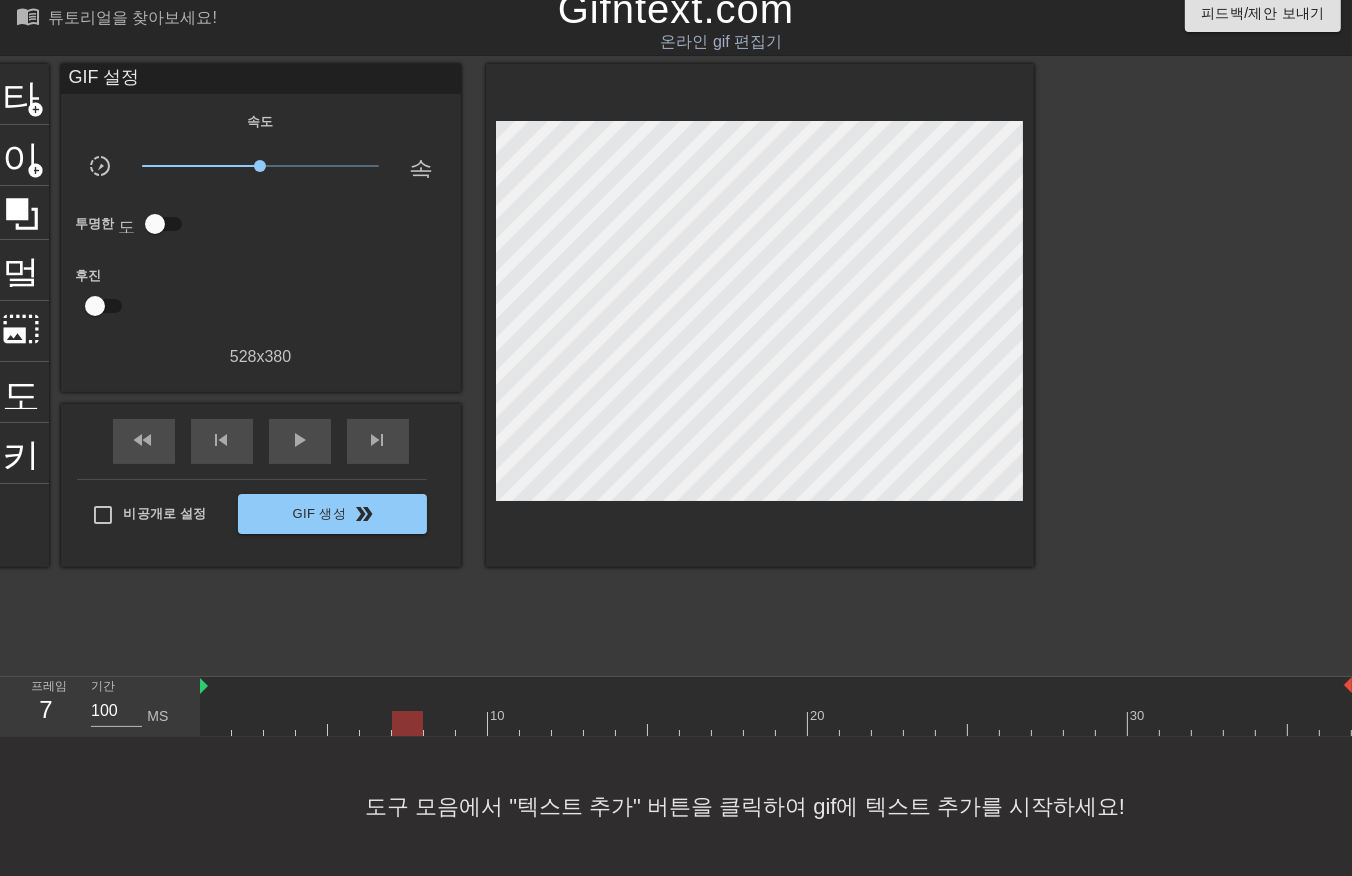 drag, startPoint x: 400, startPoint y: 702, endPoint x: 414, endPoint y: 713, distance: 17.804493 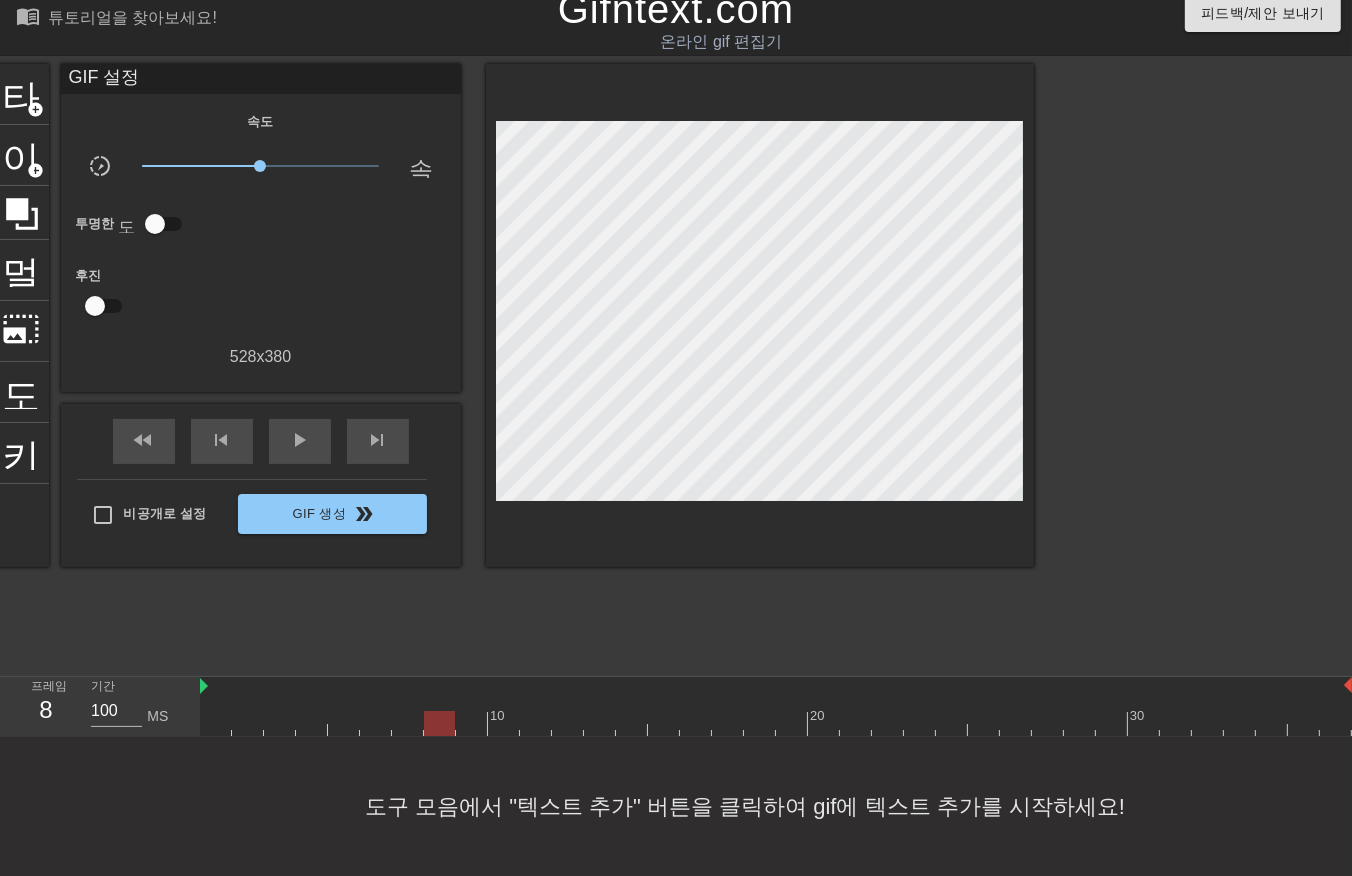 click at bounding box center (776, 723) 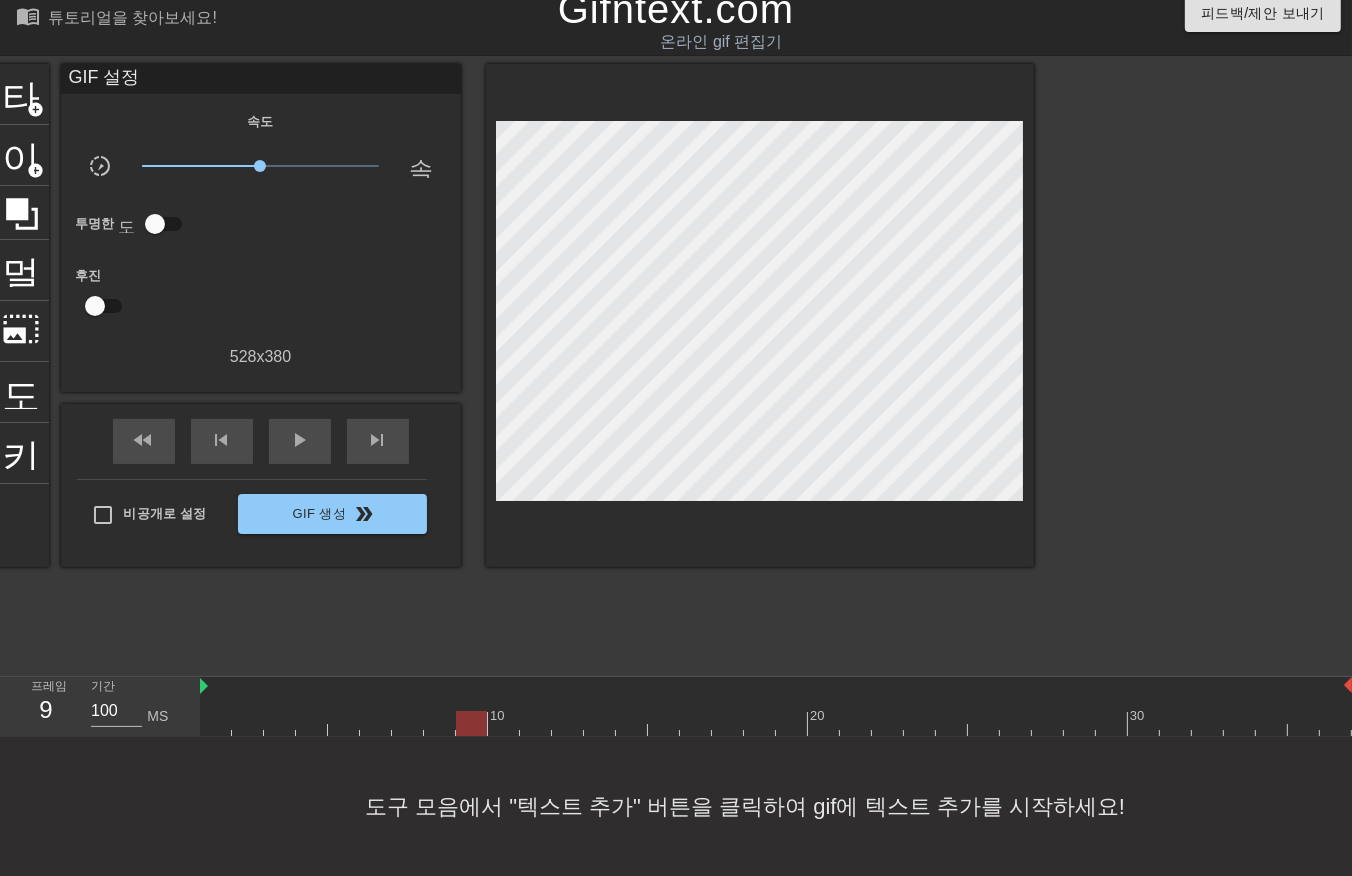 click at bounding box center (776, 723) 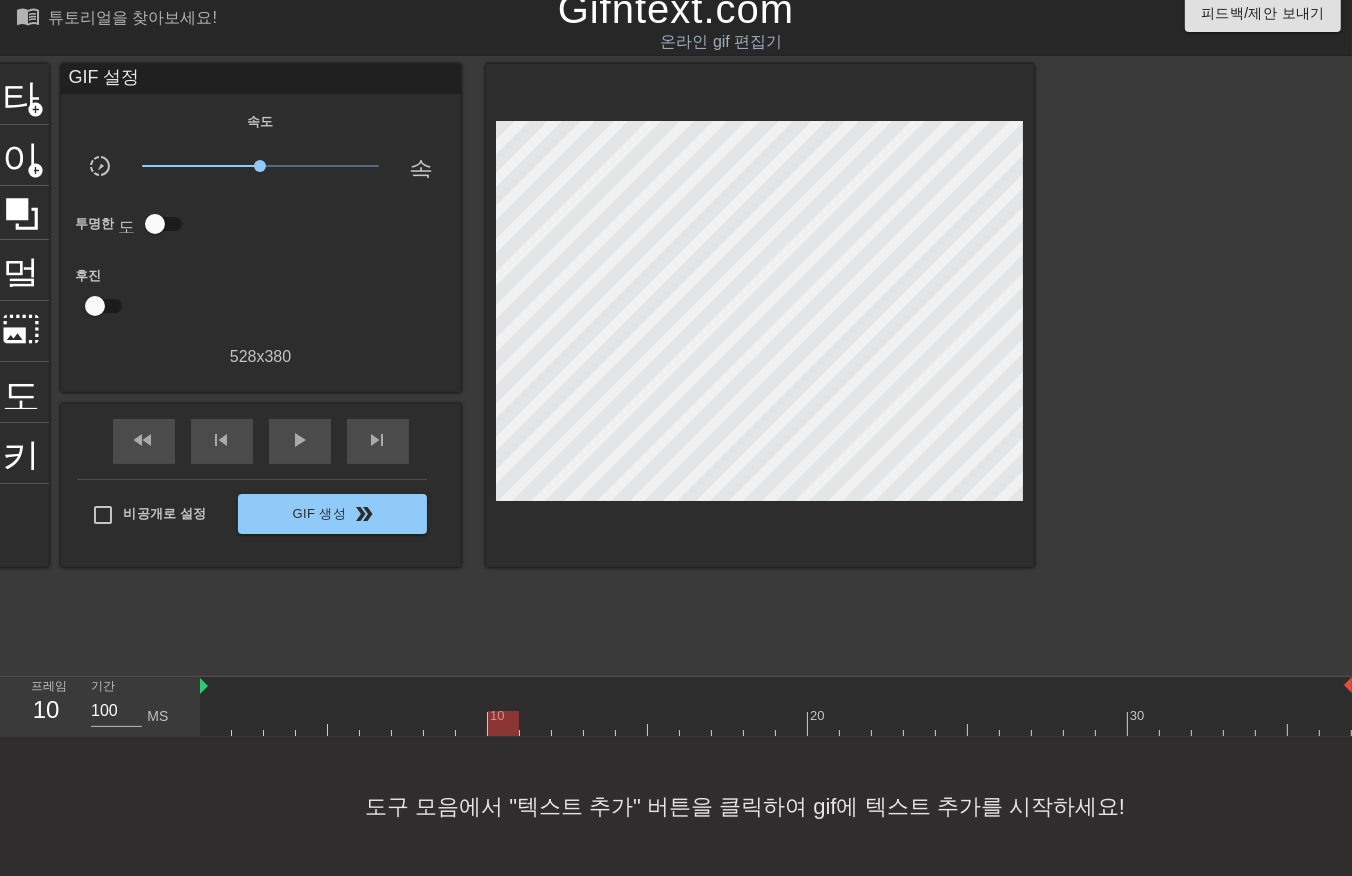 click at bounding box center (776, 723) 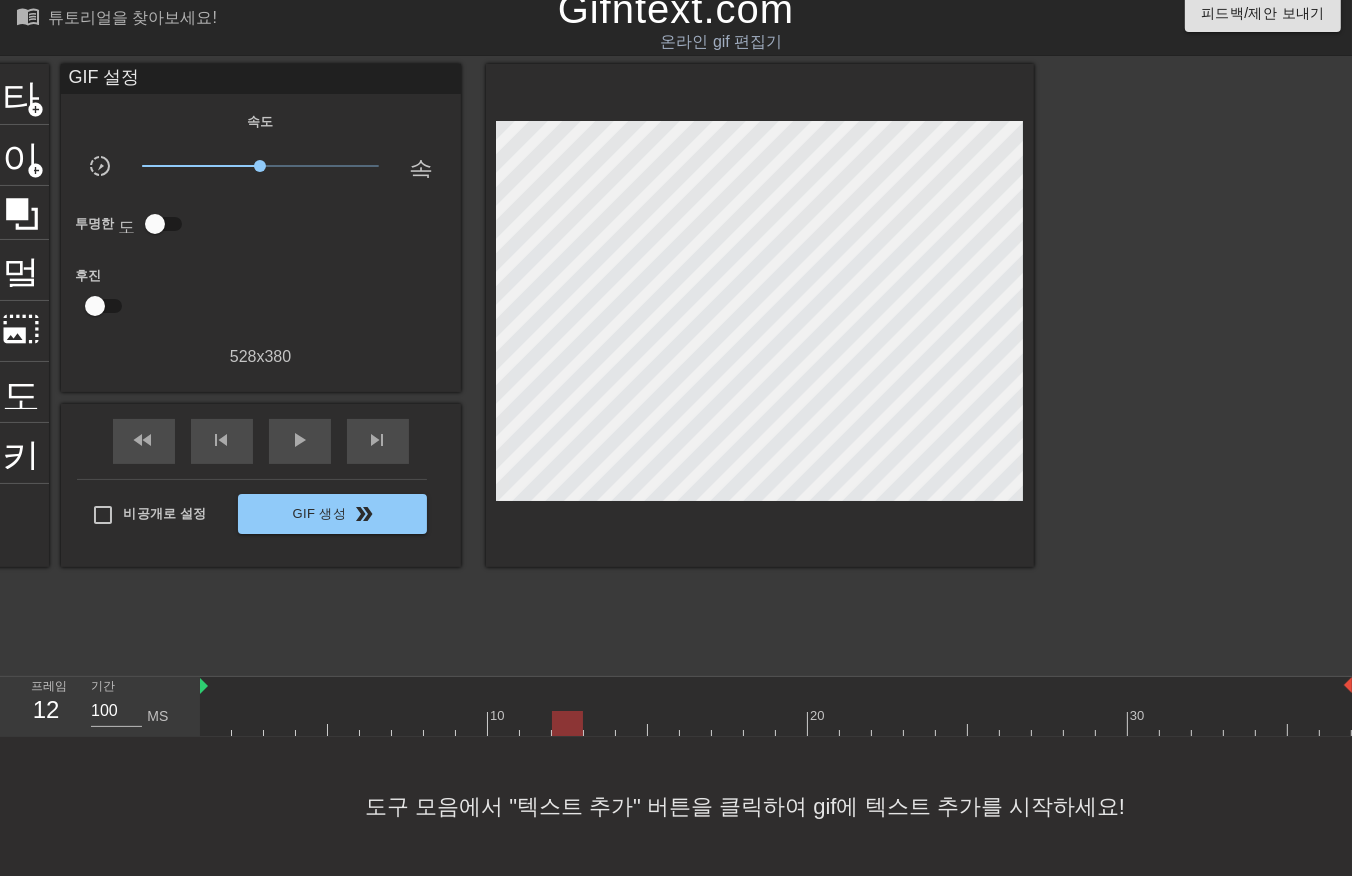 drag, startPoint x: 565, startPoint y: 705, endPoint x: 581, endPoint y: 710, distance: 16.763054 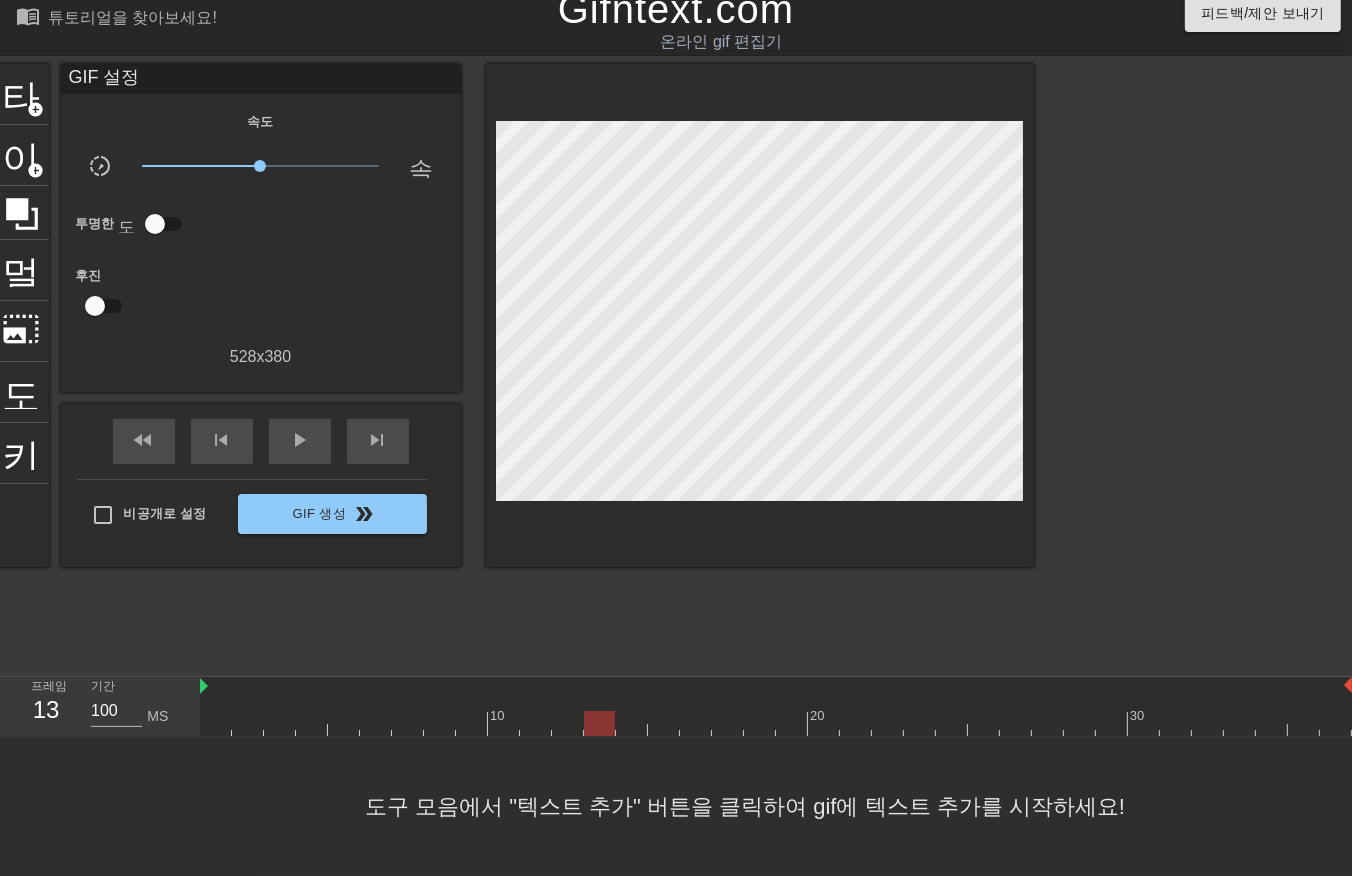 drag, startPoint x: 604, startPoint y: 701, endPoint x: 620, endPoint y: 706, distance: 16.763054 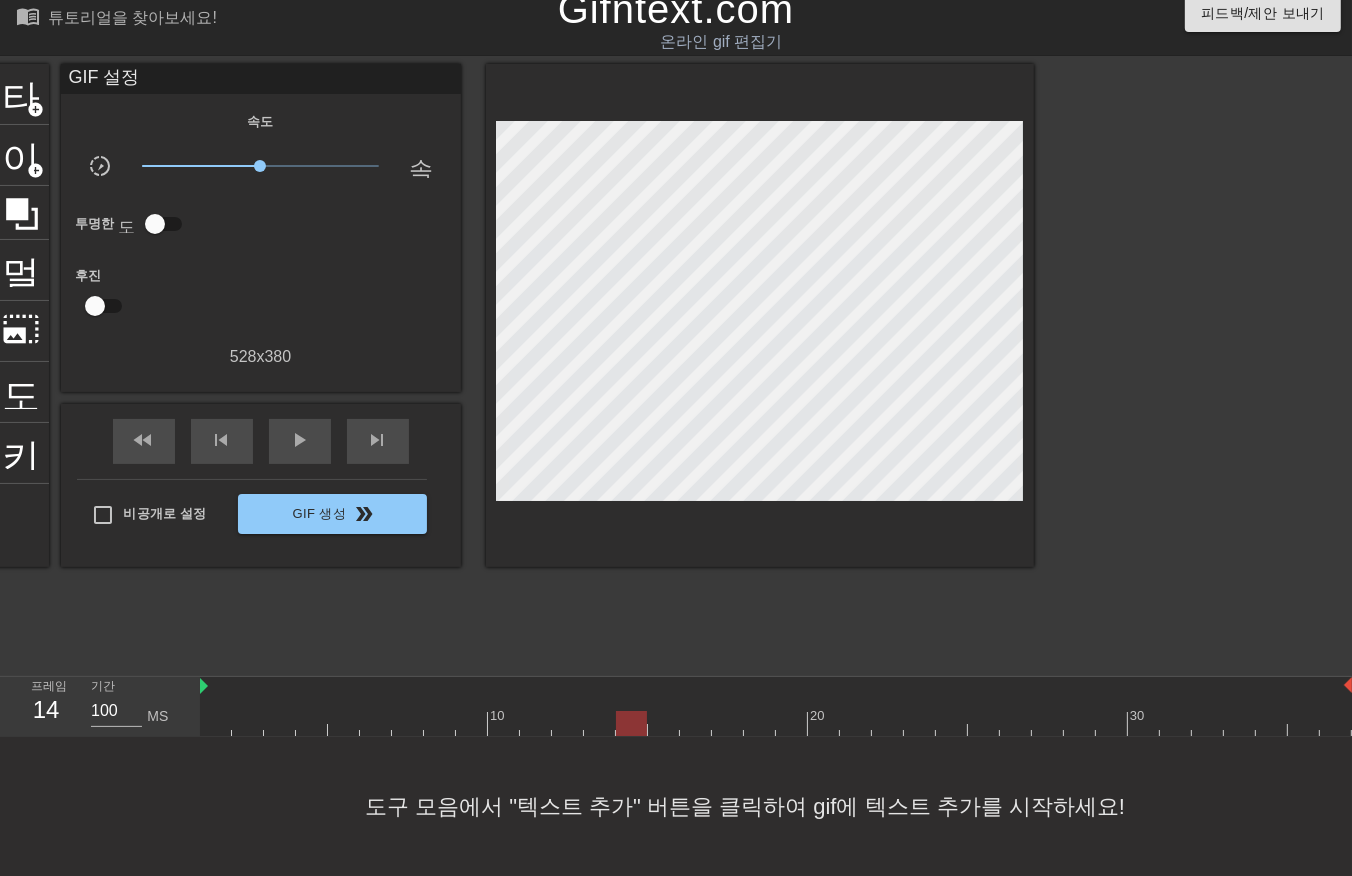 drag, startPoint x: 625, startPoint y: 705, endPoint x: 644, endPoint y: 703, distance: 19.104973 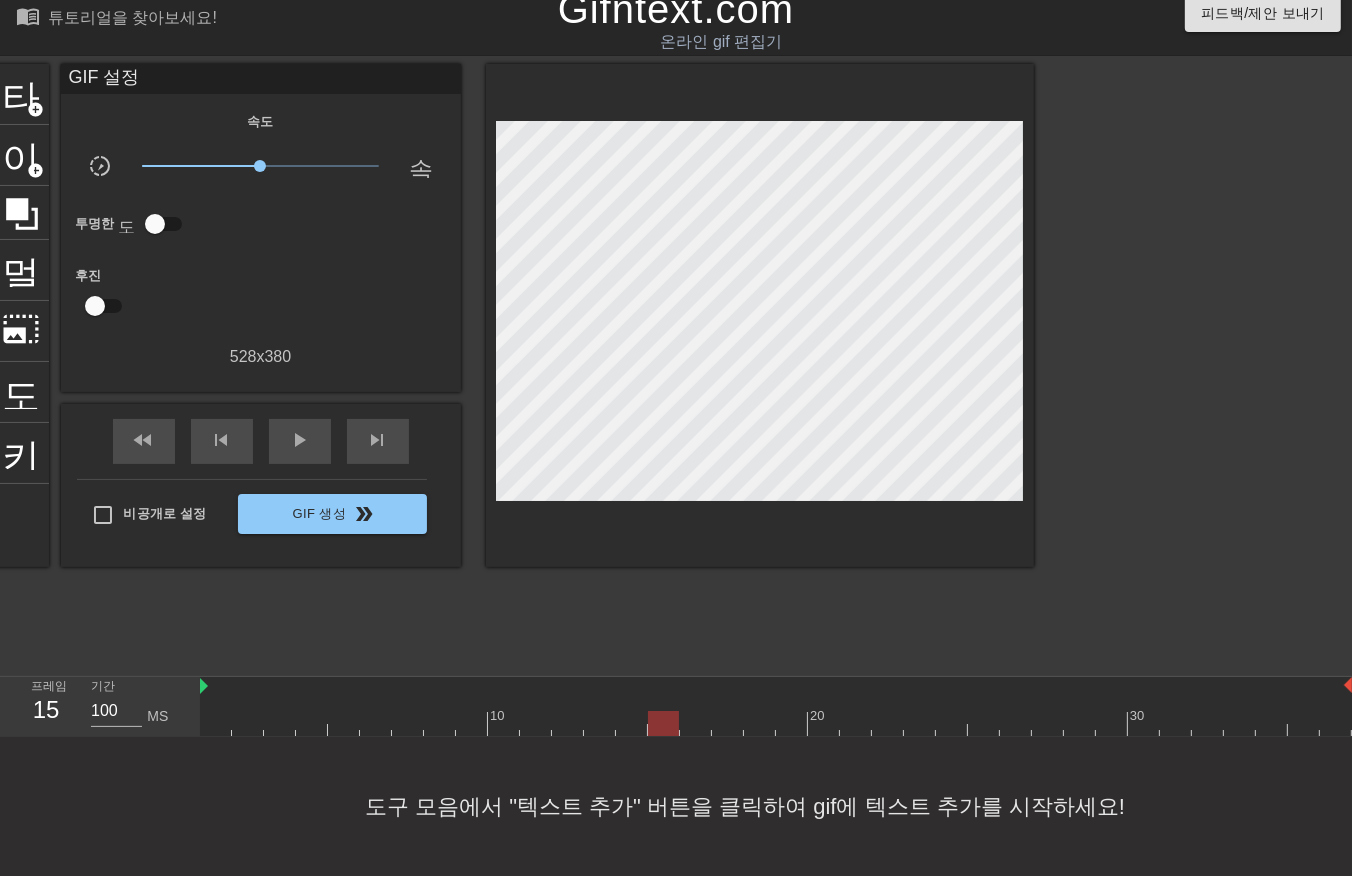 drag, startPoint x: 665, startPoint y: 696, endPoint x: 675, endPoint y: 700, distance: 10.770329 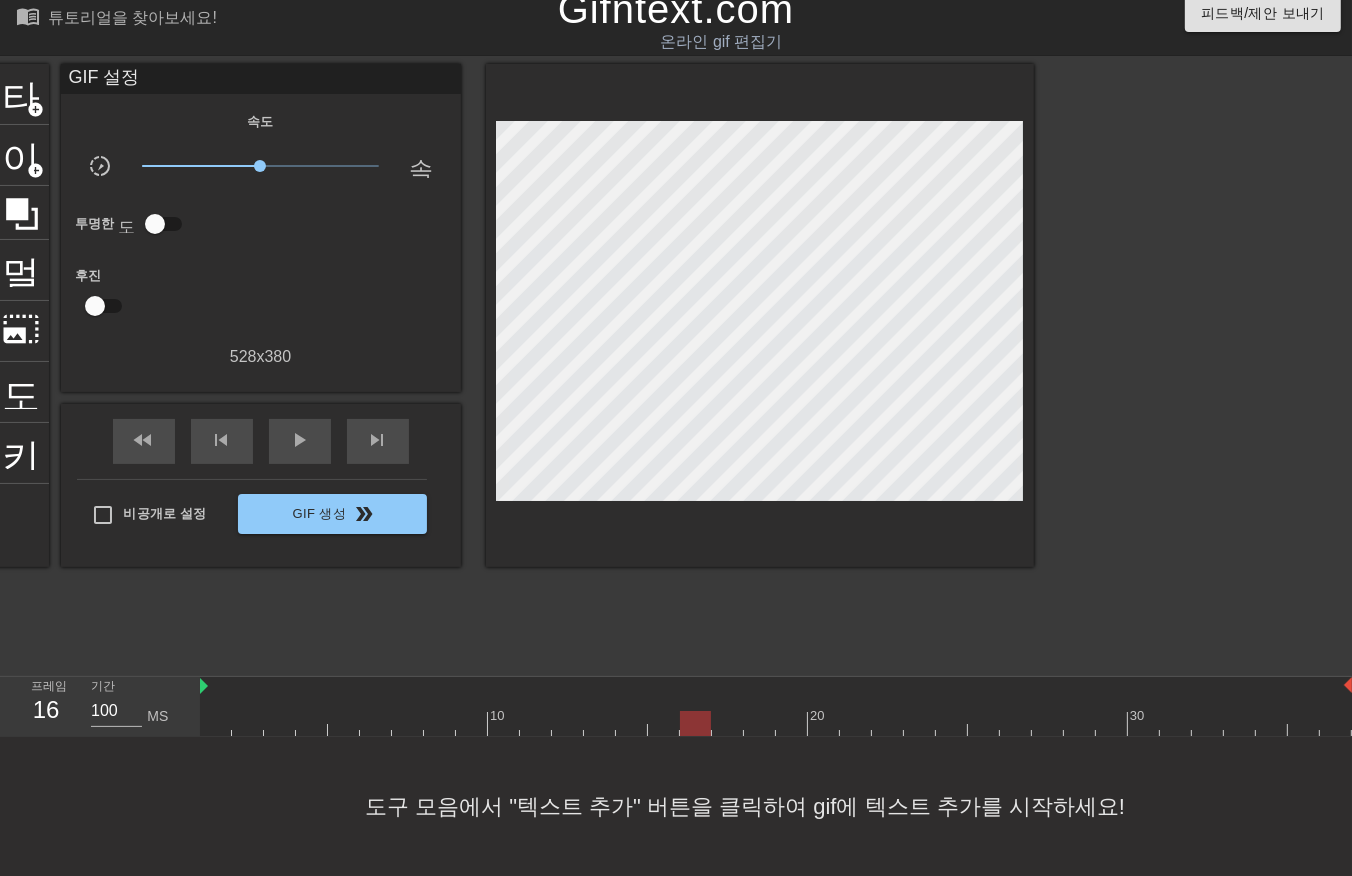 drag, startPoint x: 686, startPoint y: 700, endPoint x: 704, endPoint y: 702, distance: 18.110771 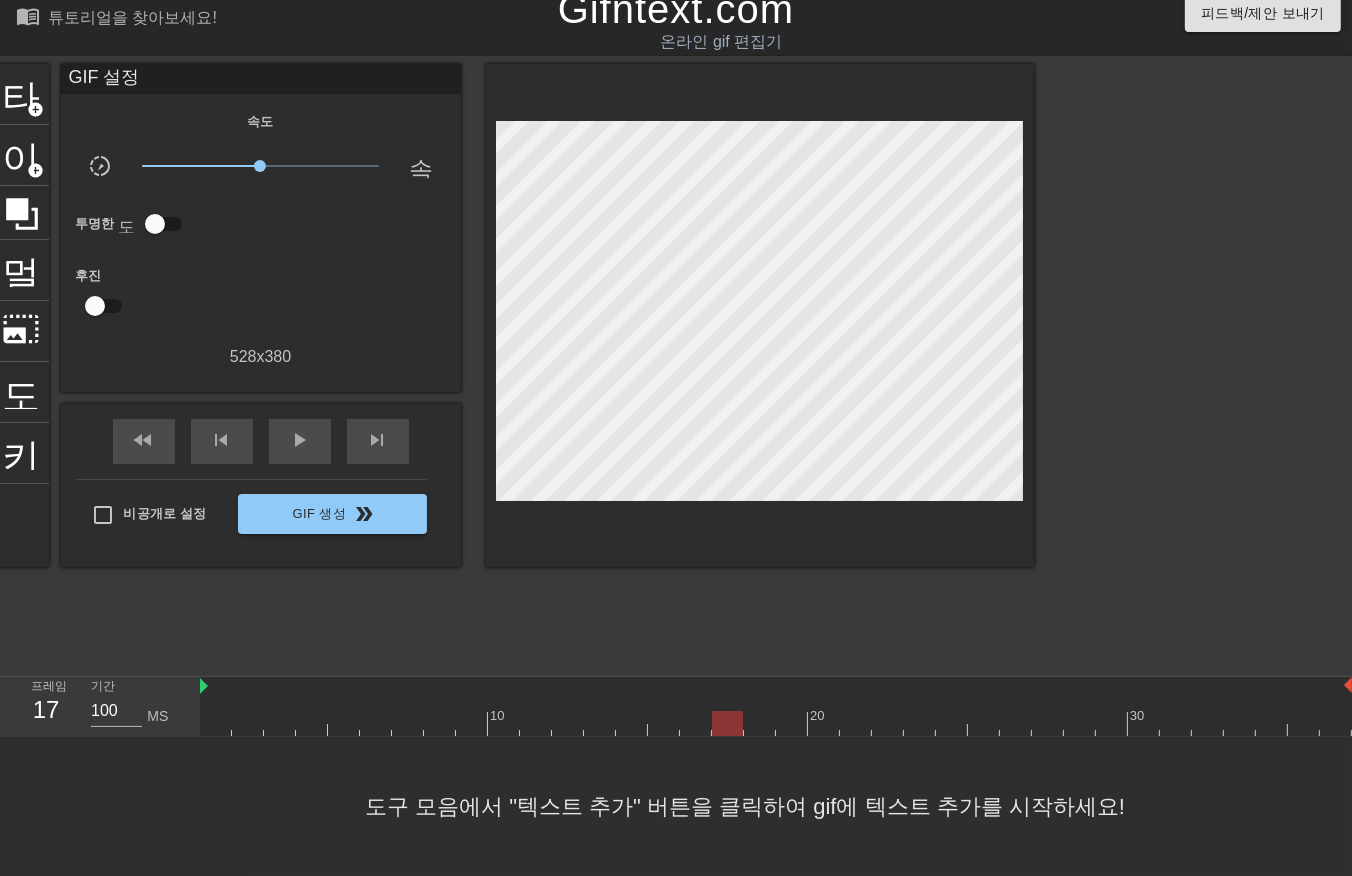 drag, startPoint x: 727, startPoint y: 703, endPoint x: 775, endPoint y: 716, distance: 49.729267 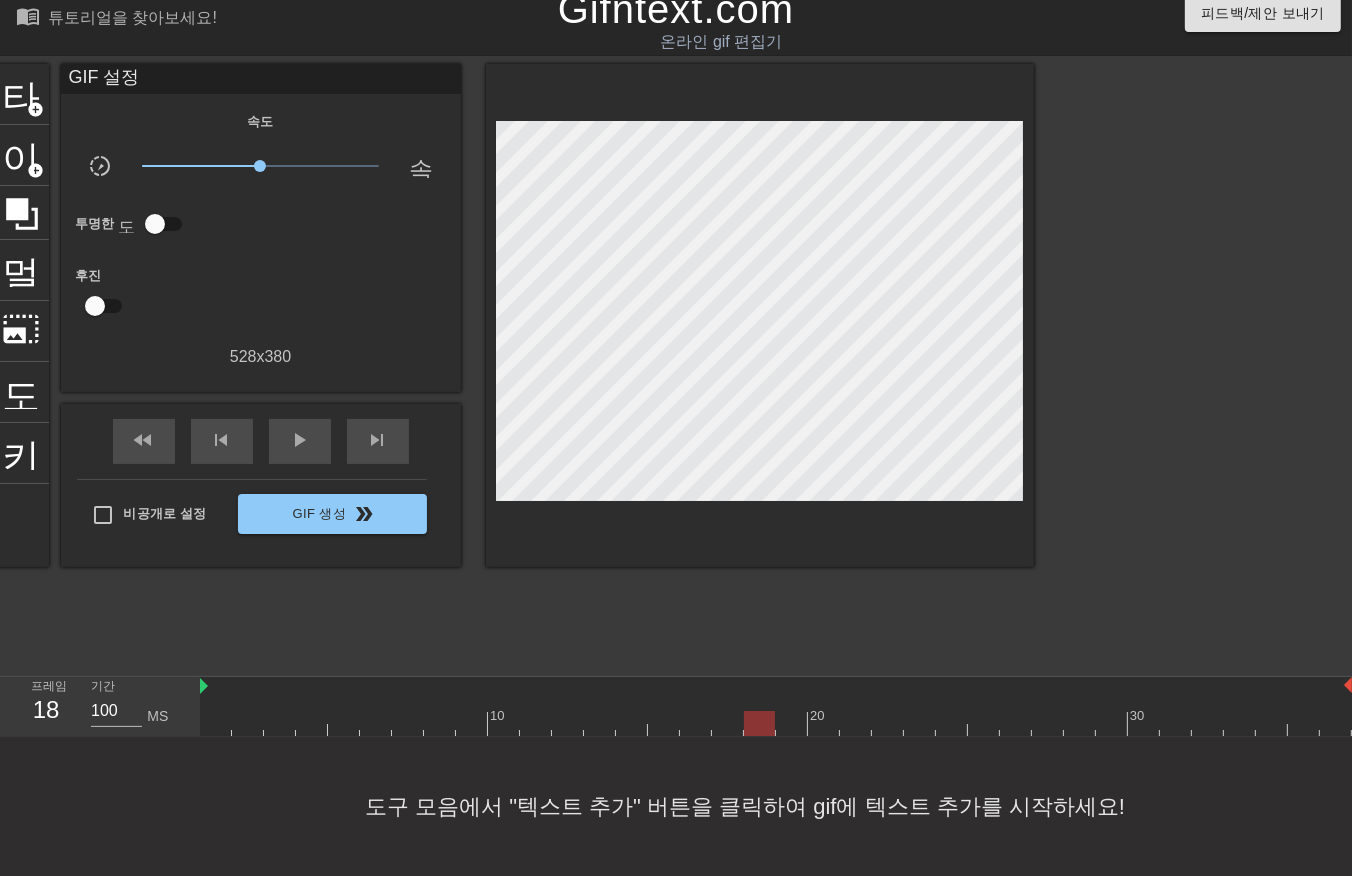 drag, startPoint x: 753, startPoint y: 695, endPoint x: 767, endPoint y: 708, distance: 19.104973 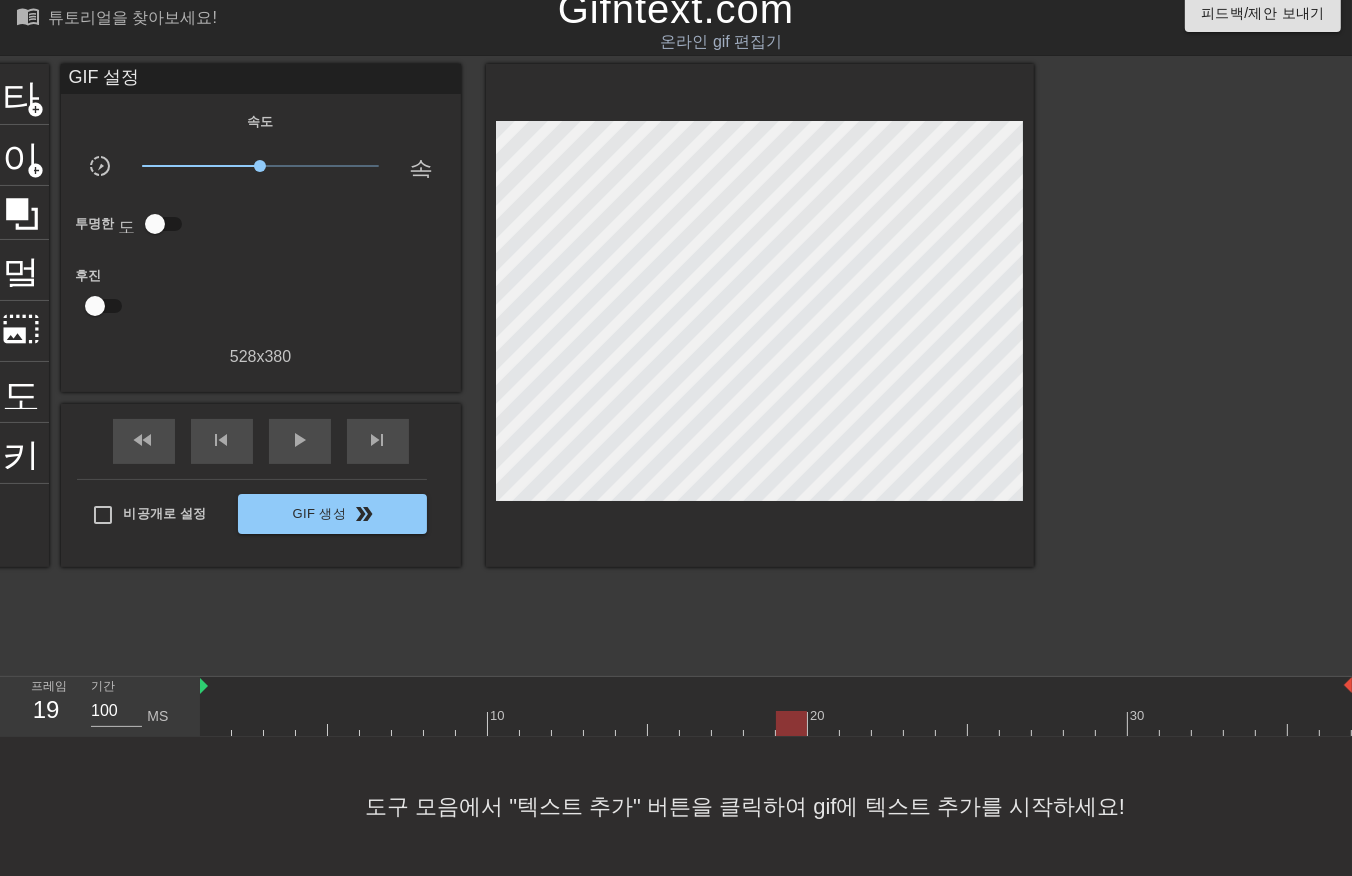 drag, startPoint x: 784, startPoint y: 698, endPoint x: 796, endPoint y: 702, distance: 12.649111 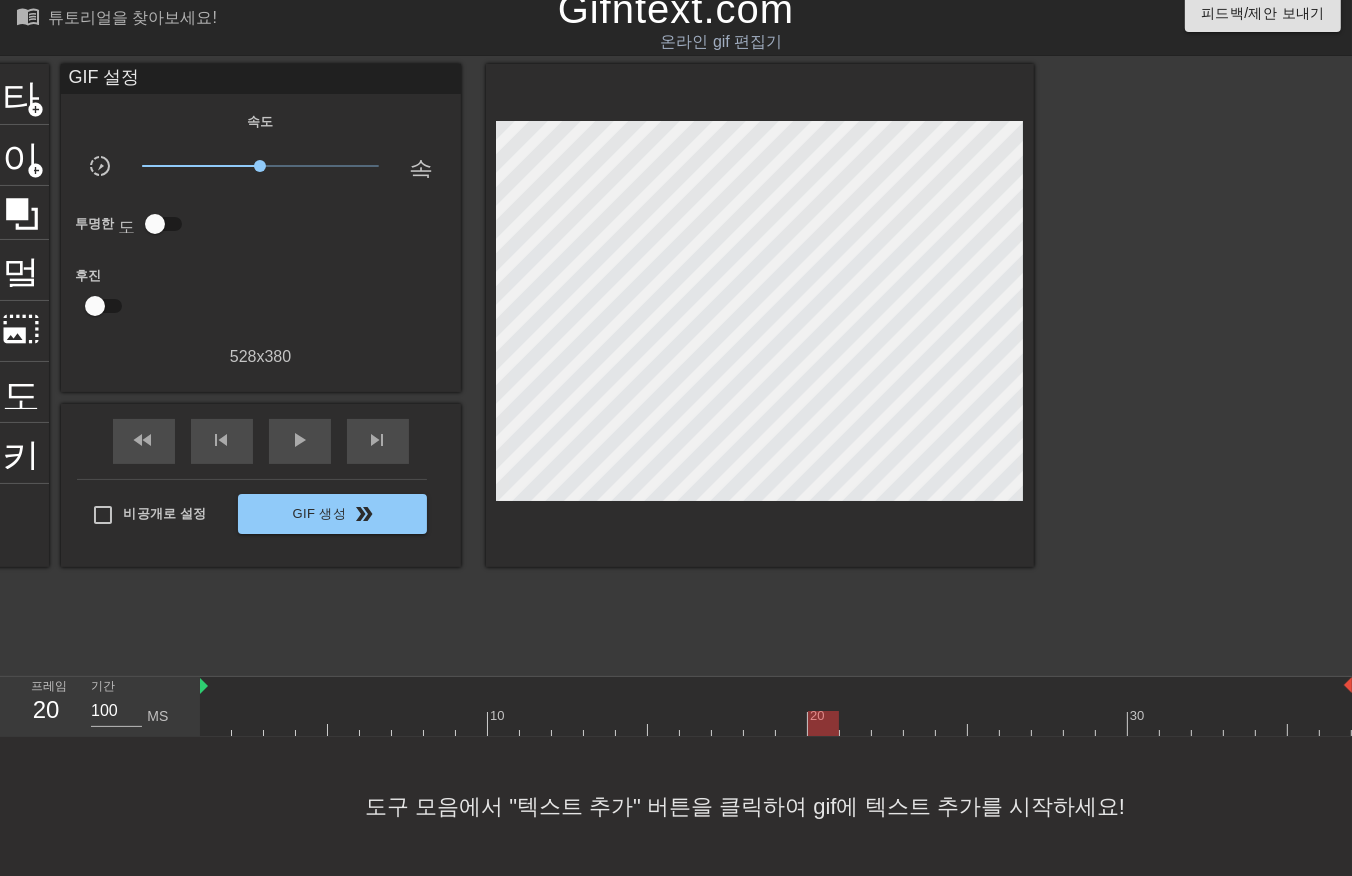 click at bounding box center (776, 723) 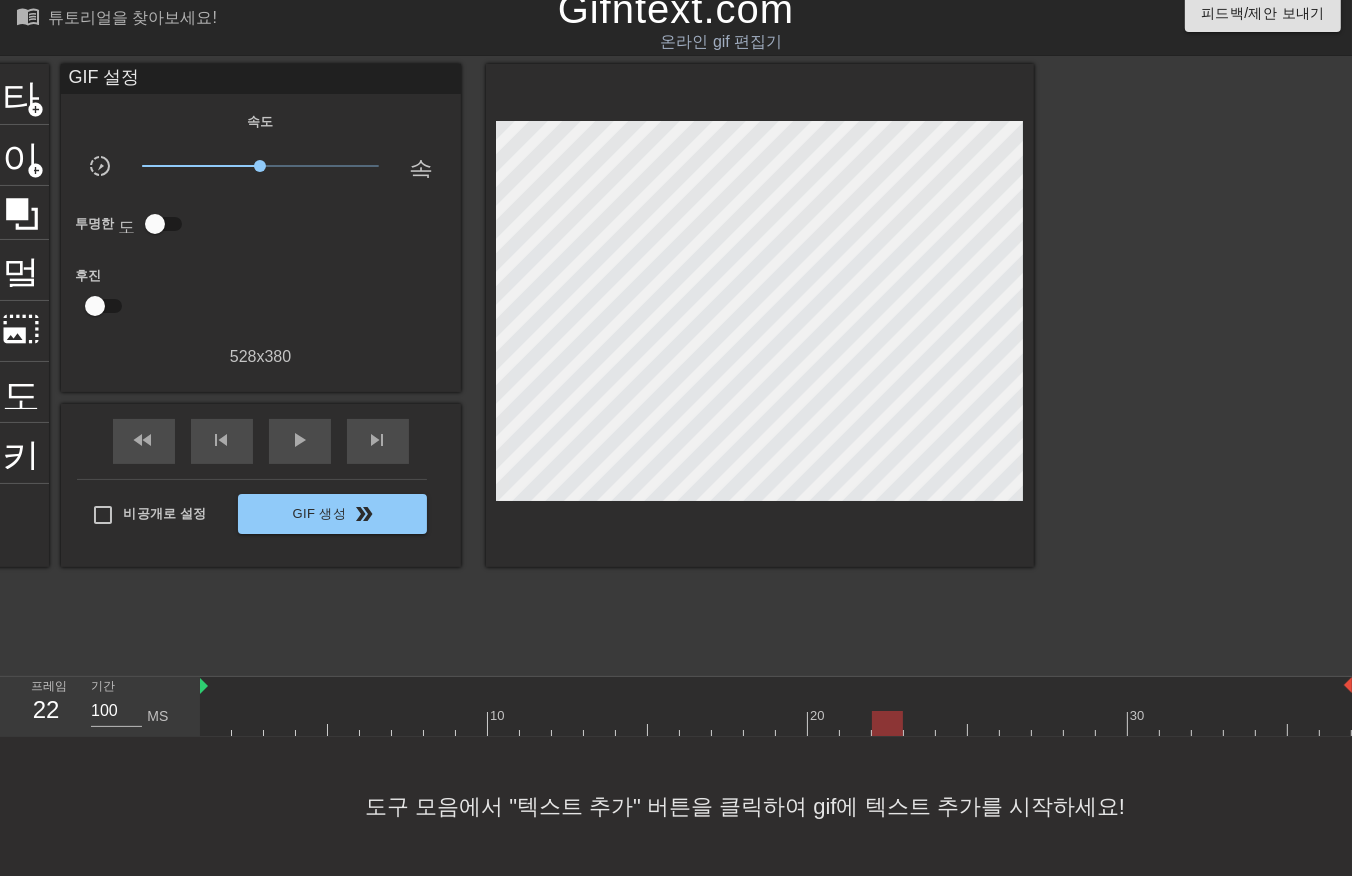 drag, startPoint x: 888, startPoint y: 700, endPoint x: 921, endPoint y: 712, distance: 35.1141 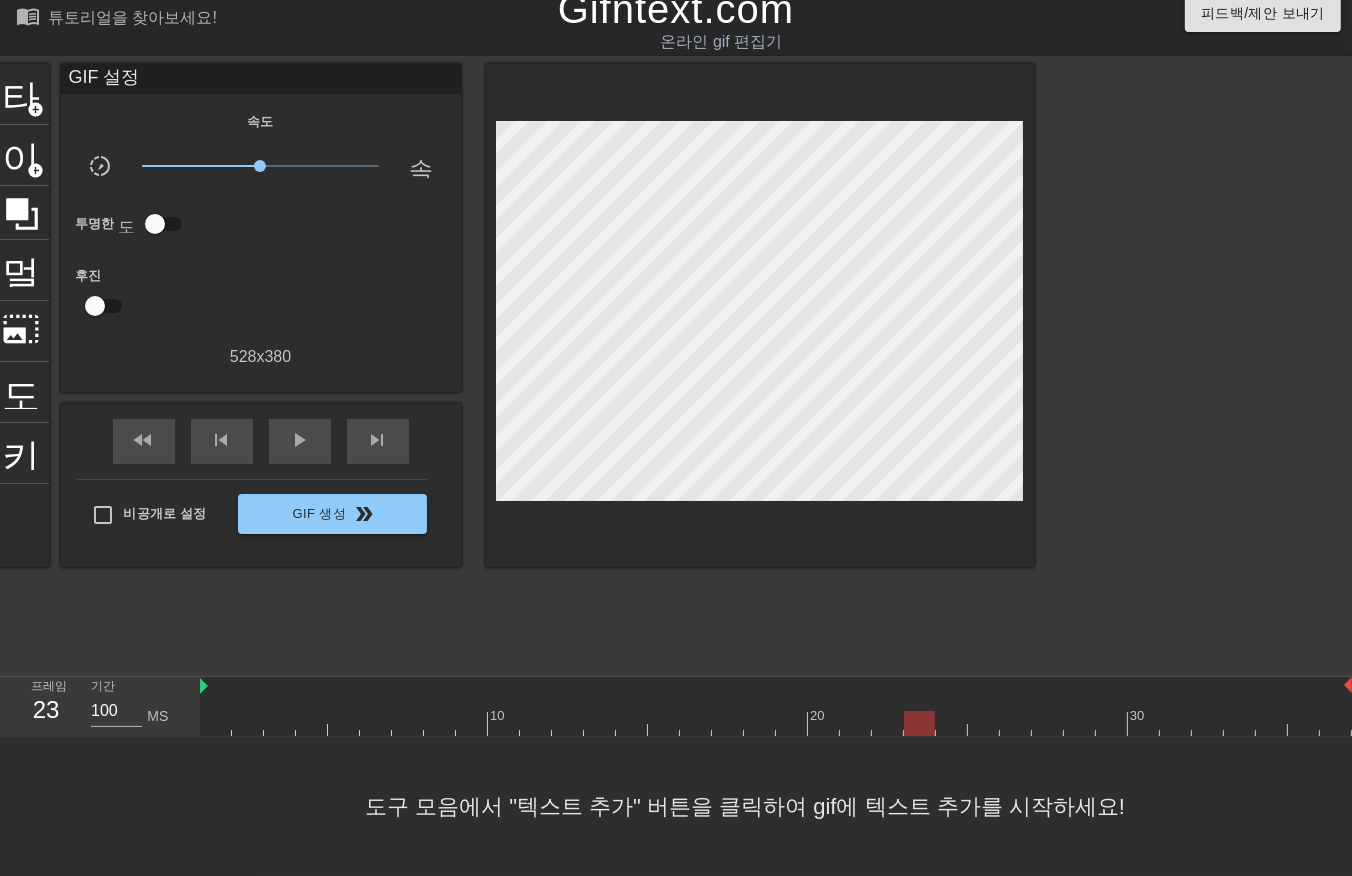 drag, startPoint x: 923, startPoint y: 702, endPoint x: 935, endPoint y: 706, distance: 12.649111 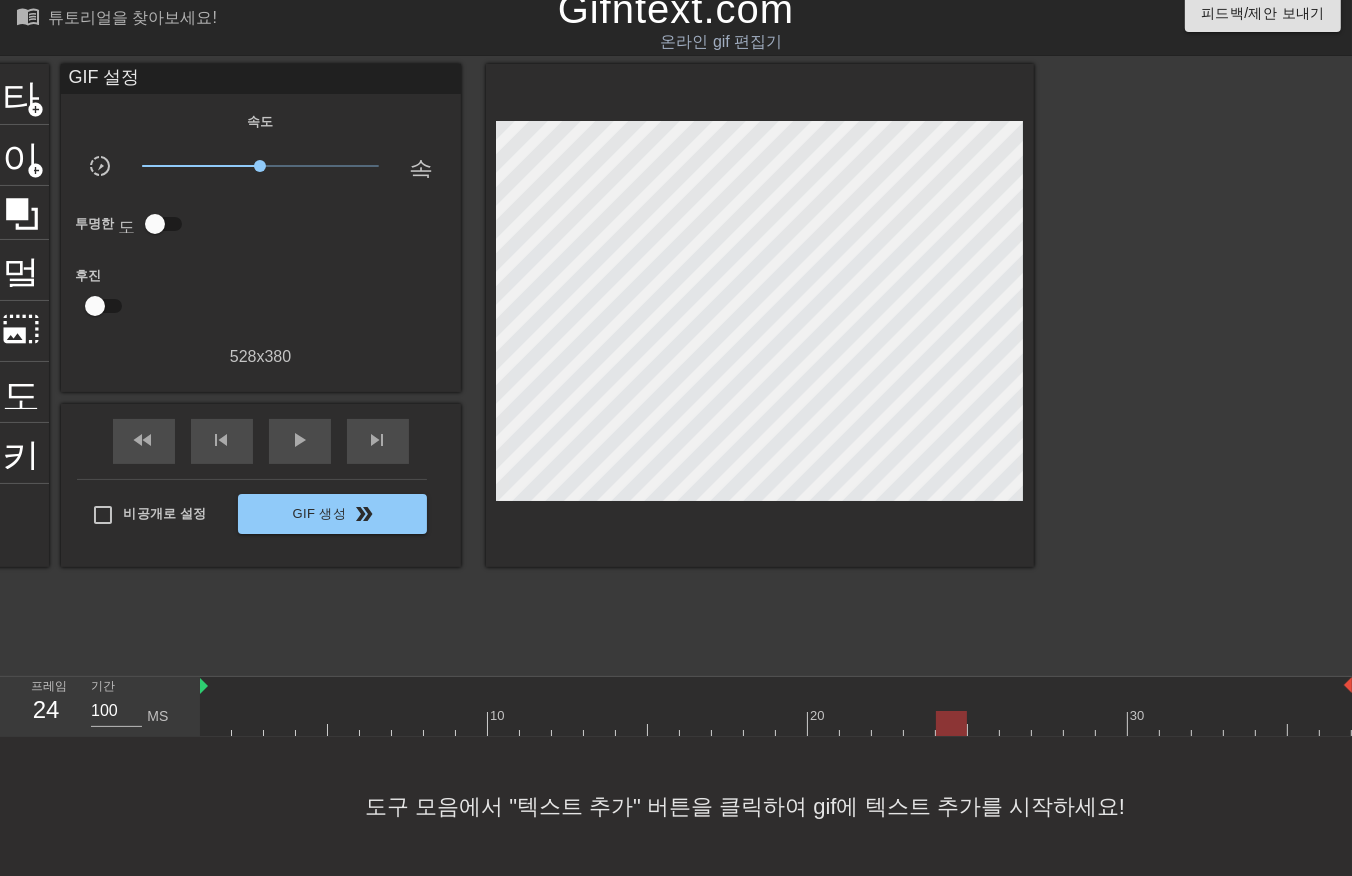 drag, startPoint x: 945, startPoint y: 700, endPoint x: 962, endPoint y: 698, distance: 17.117243 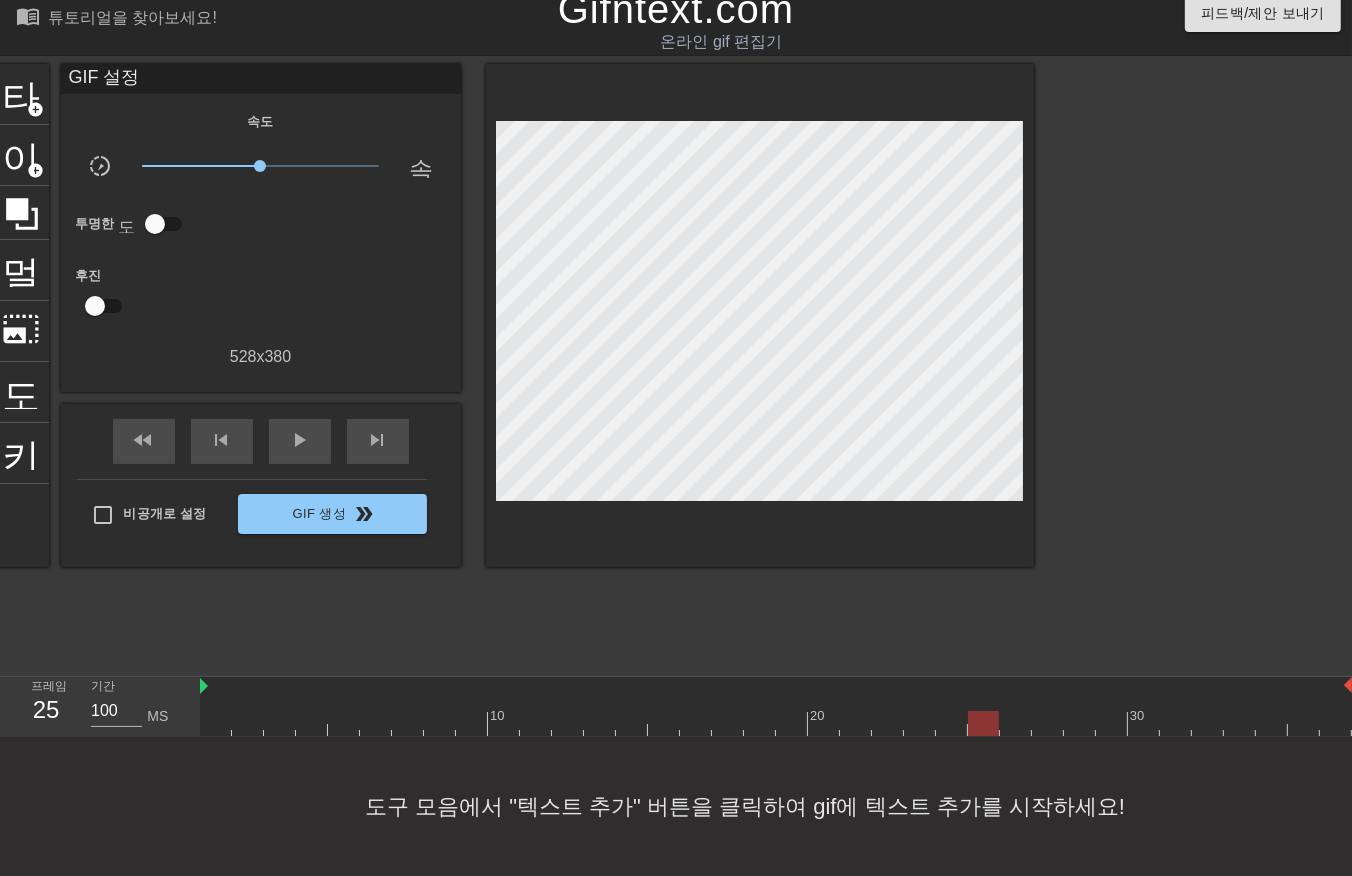 drag, startPoint x: 982, startPoint y: 702, endPoint x: 996, endPoint y: 706, distance: 14.56022 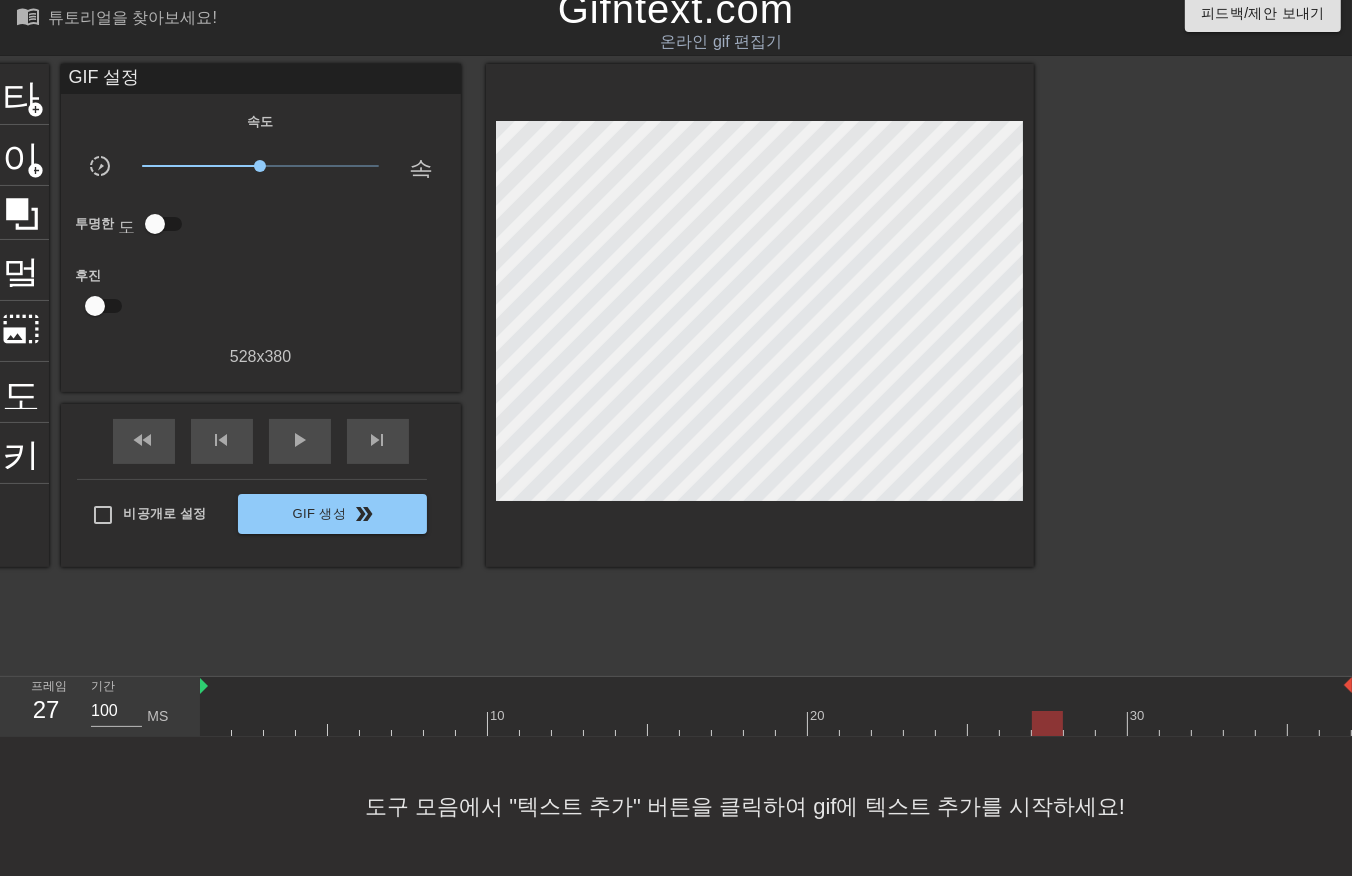 drag, startPoint x: 1042, startPoint y: 697, endPoint x: 1062, endPoint y: 711, distance: 24.41311 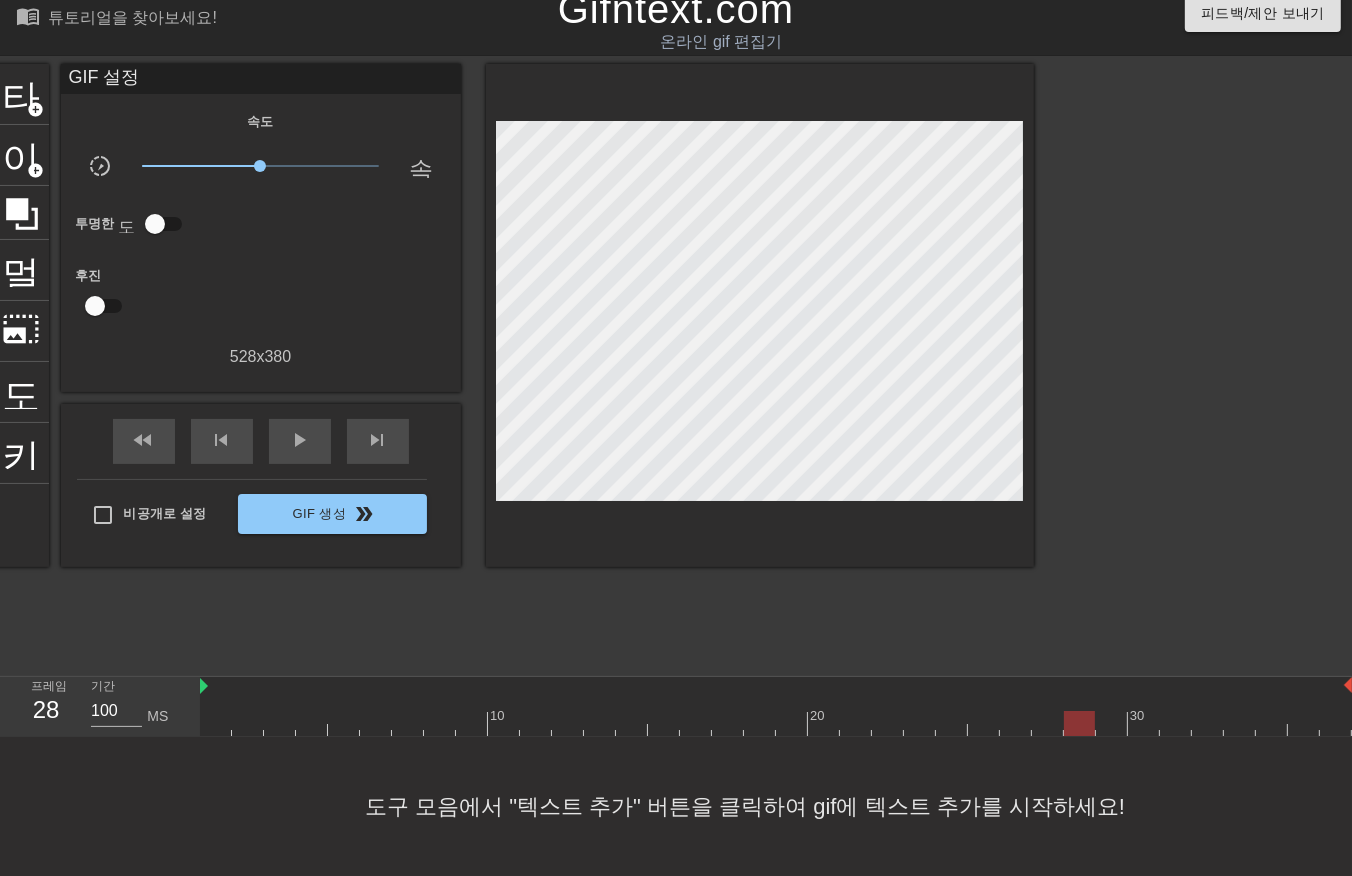 drag, startPoint x: 1072, startPoint y: 698, endPoint x: 1091, endPoint y: 710, distance: 22.472204 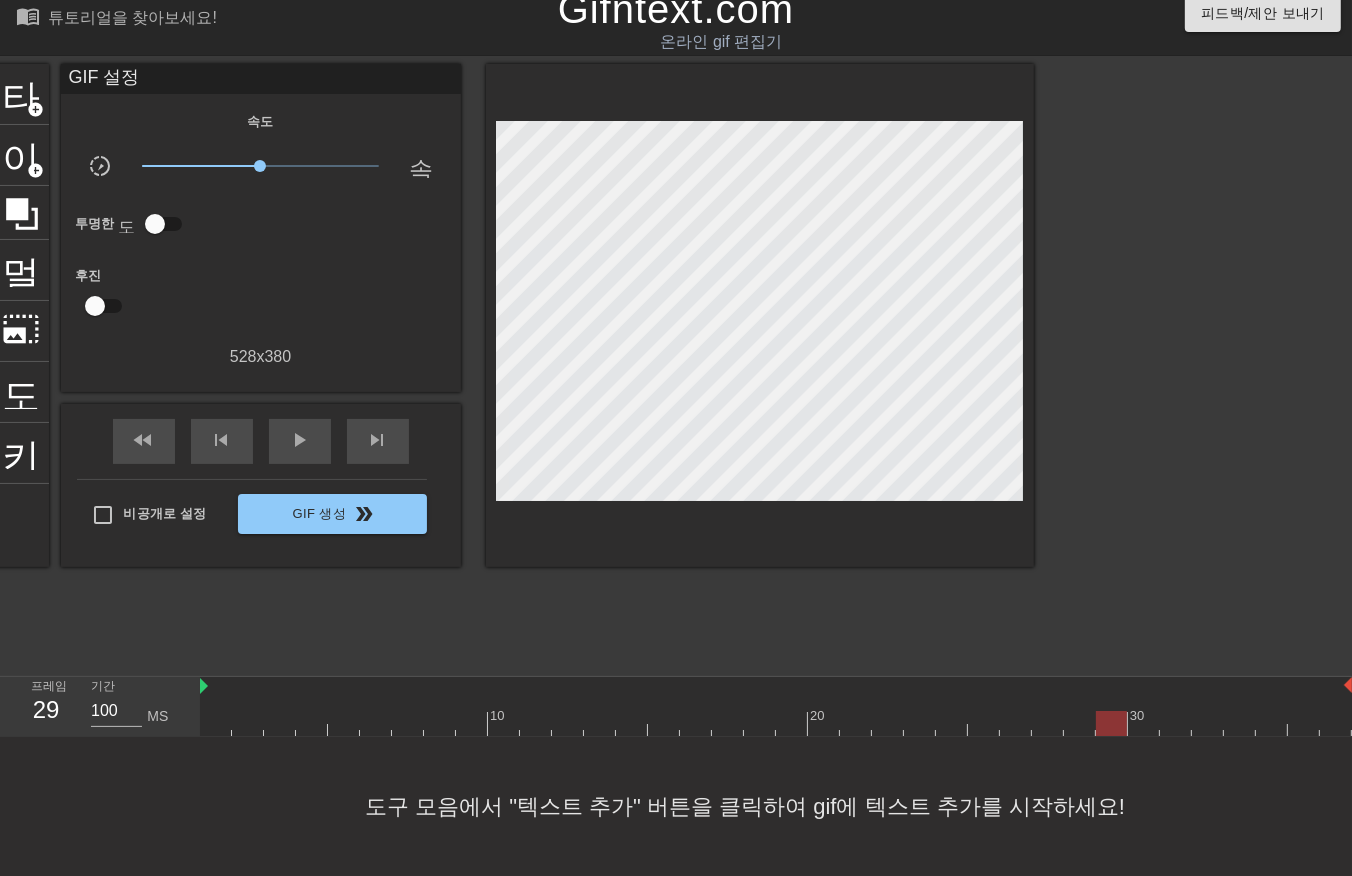 drag, startPoint x: 1104, startPoint y: 702, endPoint x: 1152, endPoint y: 696, distance: 48.373547 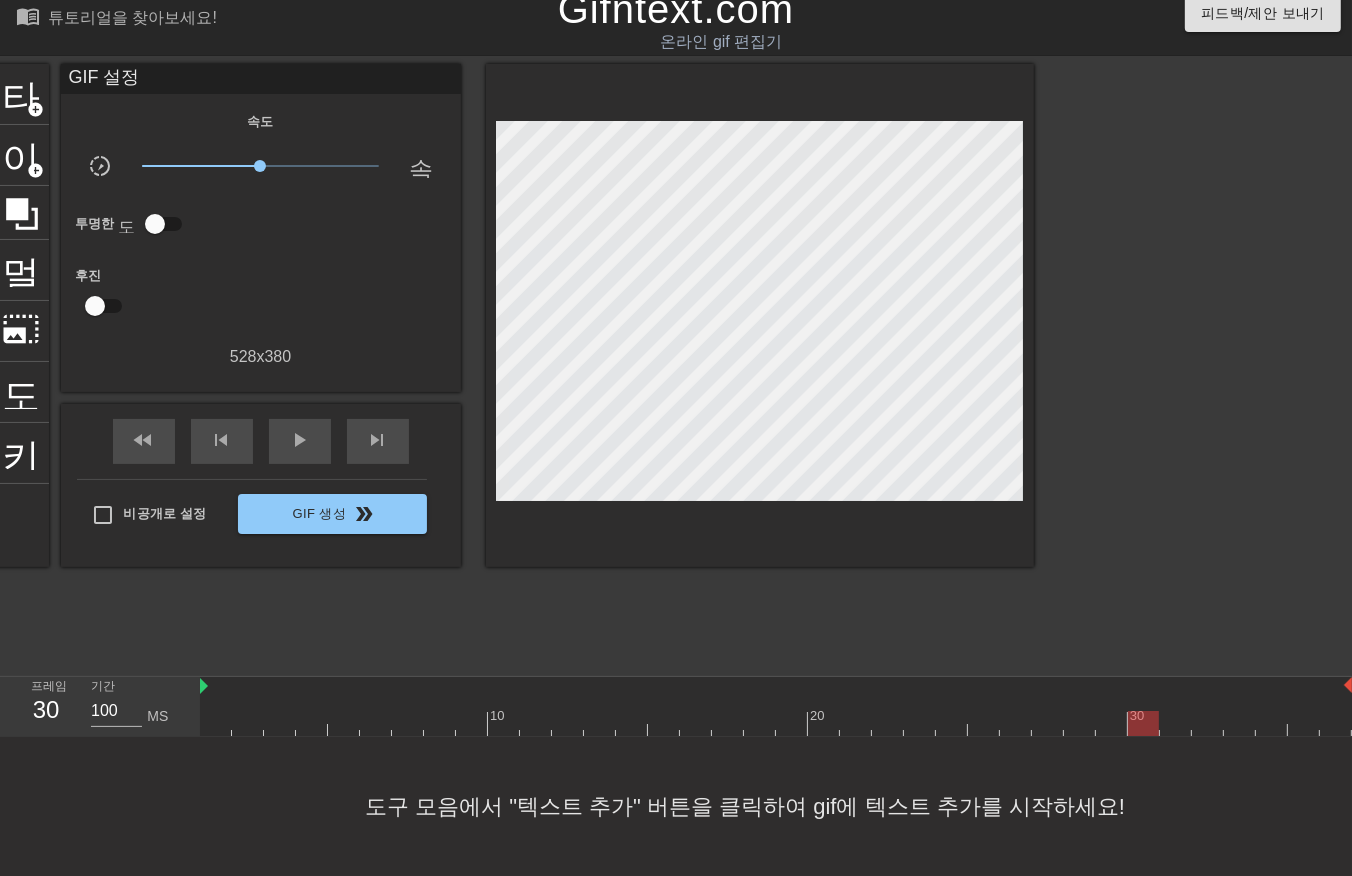 drag, startPoint x: 1172, startPoint y: 697, endPoint x: 1182, endPoint y: 711, distance: 17.20465 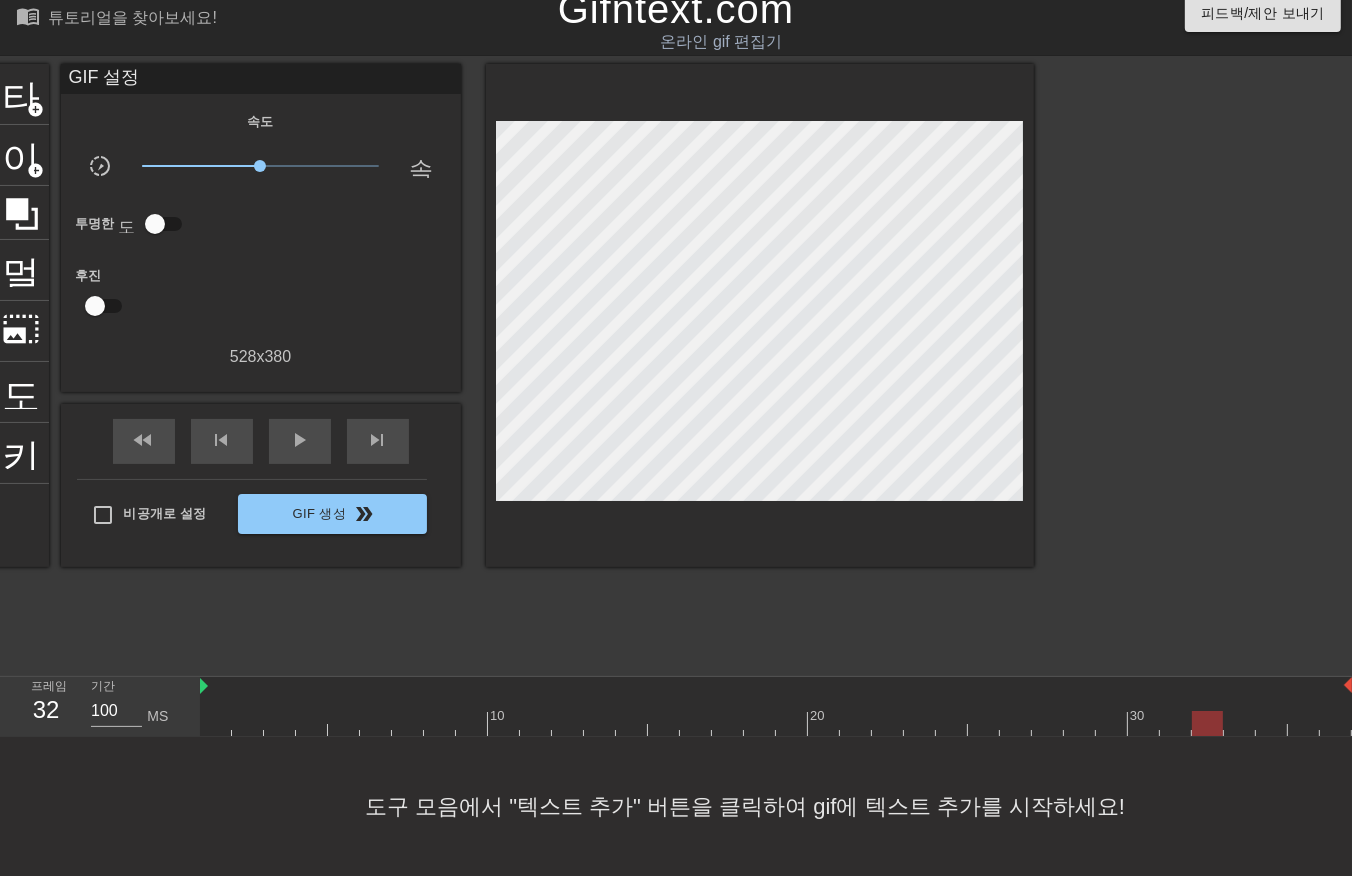 drag, startPoint x: 1207, startPoint y: 697, endPoint x: 1226, endPoint y: 714, distance: 25.495098 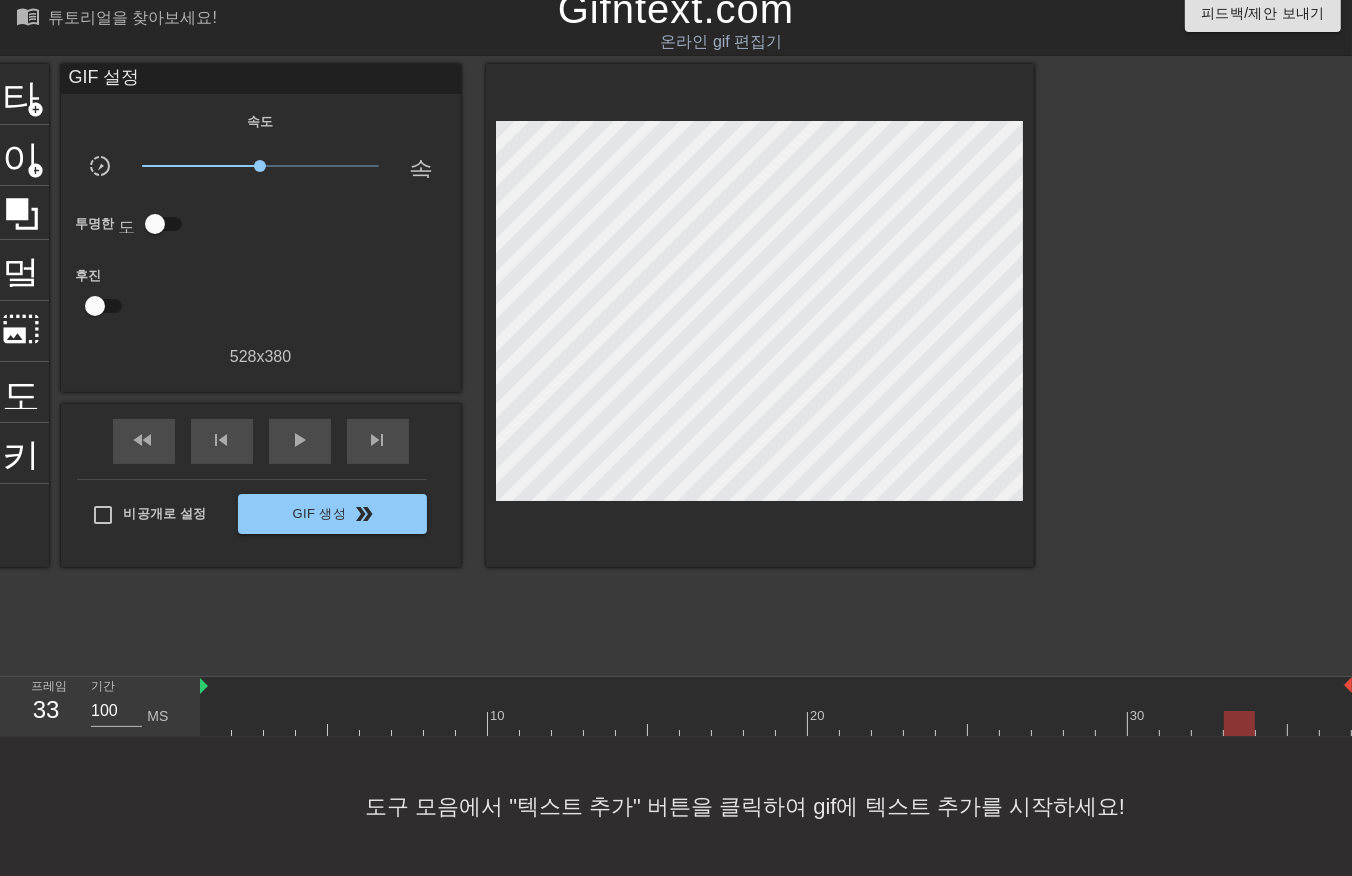 drag, startPoint x: 1236, startPoint y: 702, endPoint x: 1256, endPoint y: 700, distance: 20.09975 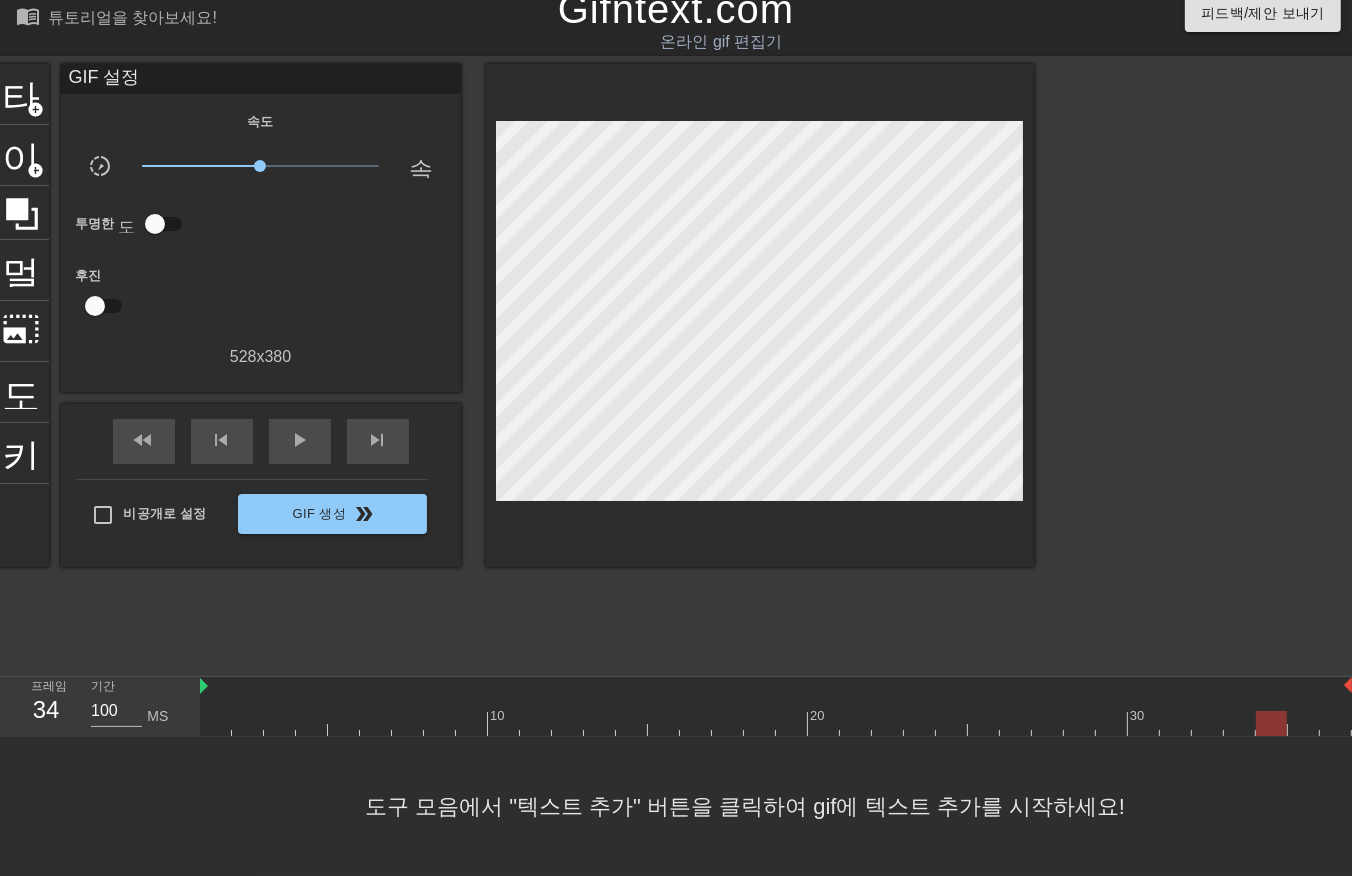 drag, startPoint x: 1268, startPoint y: 696, endPoint x: 1281, endPoint y: 702, distance: 14.3178215 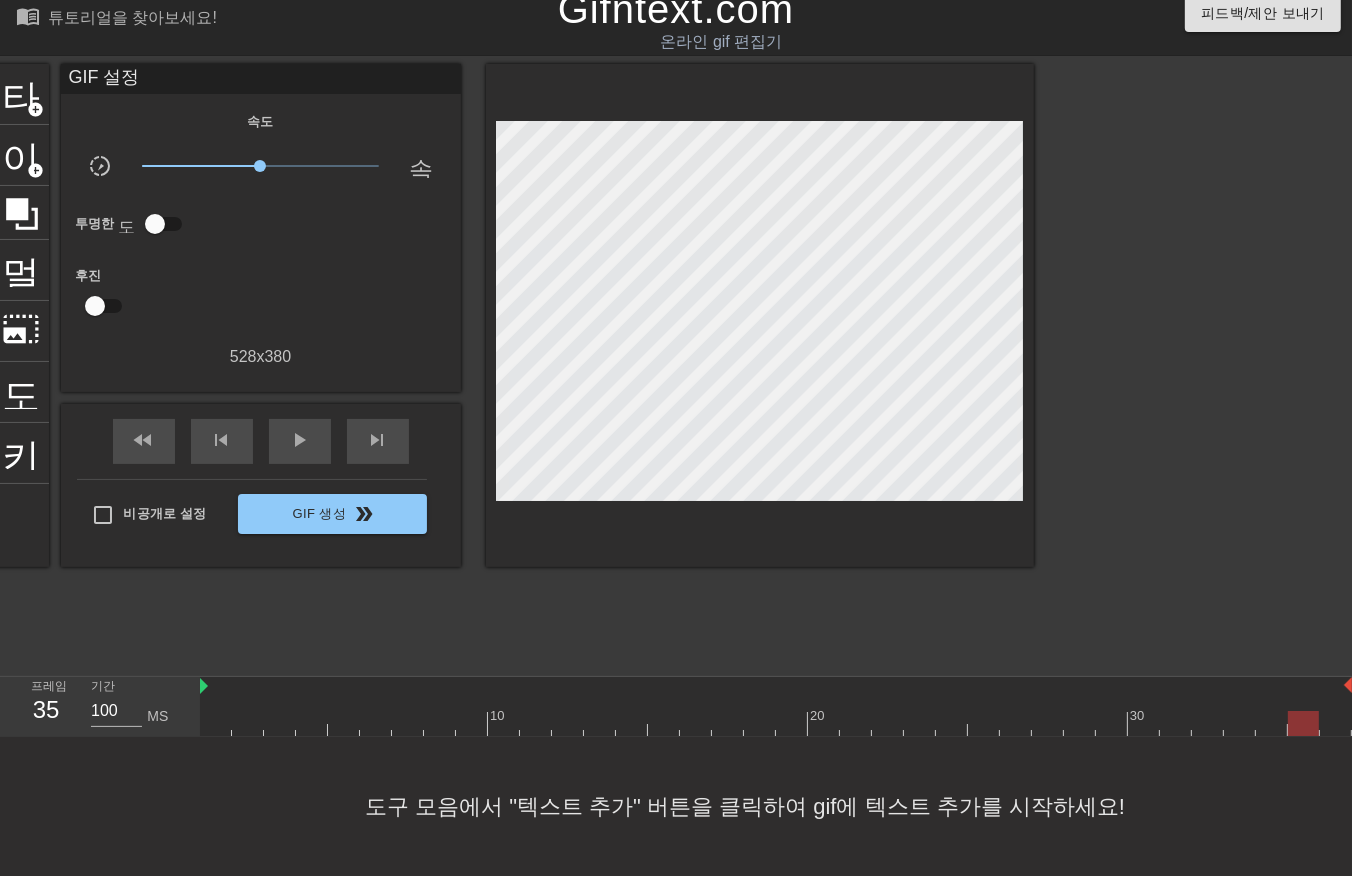 click at bounding box center [776, 723] 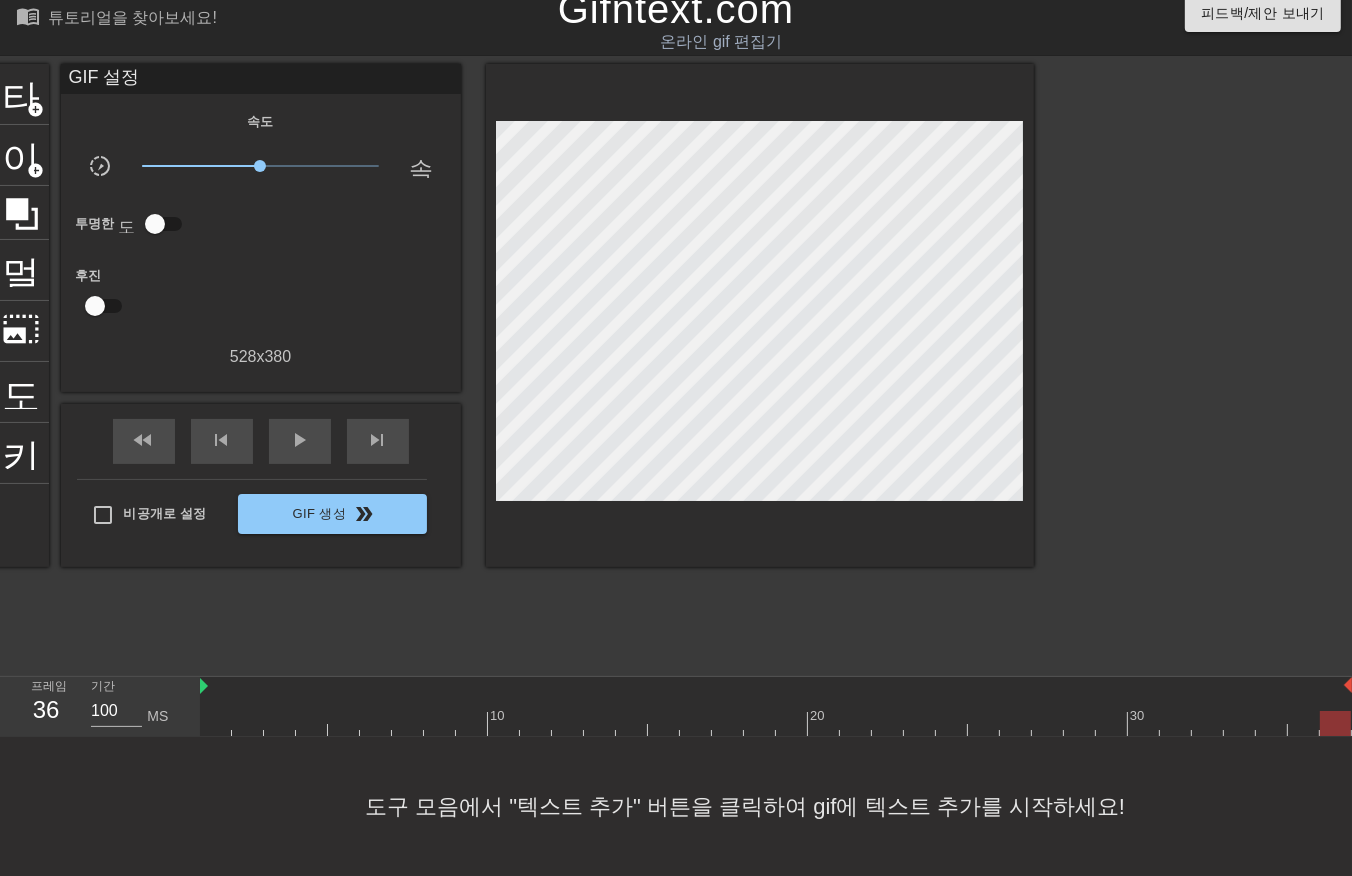 click on "10                                         20                                         30" at bounding box center (776, 706) 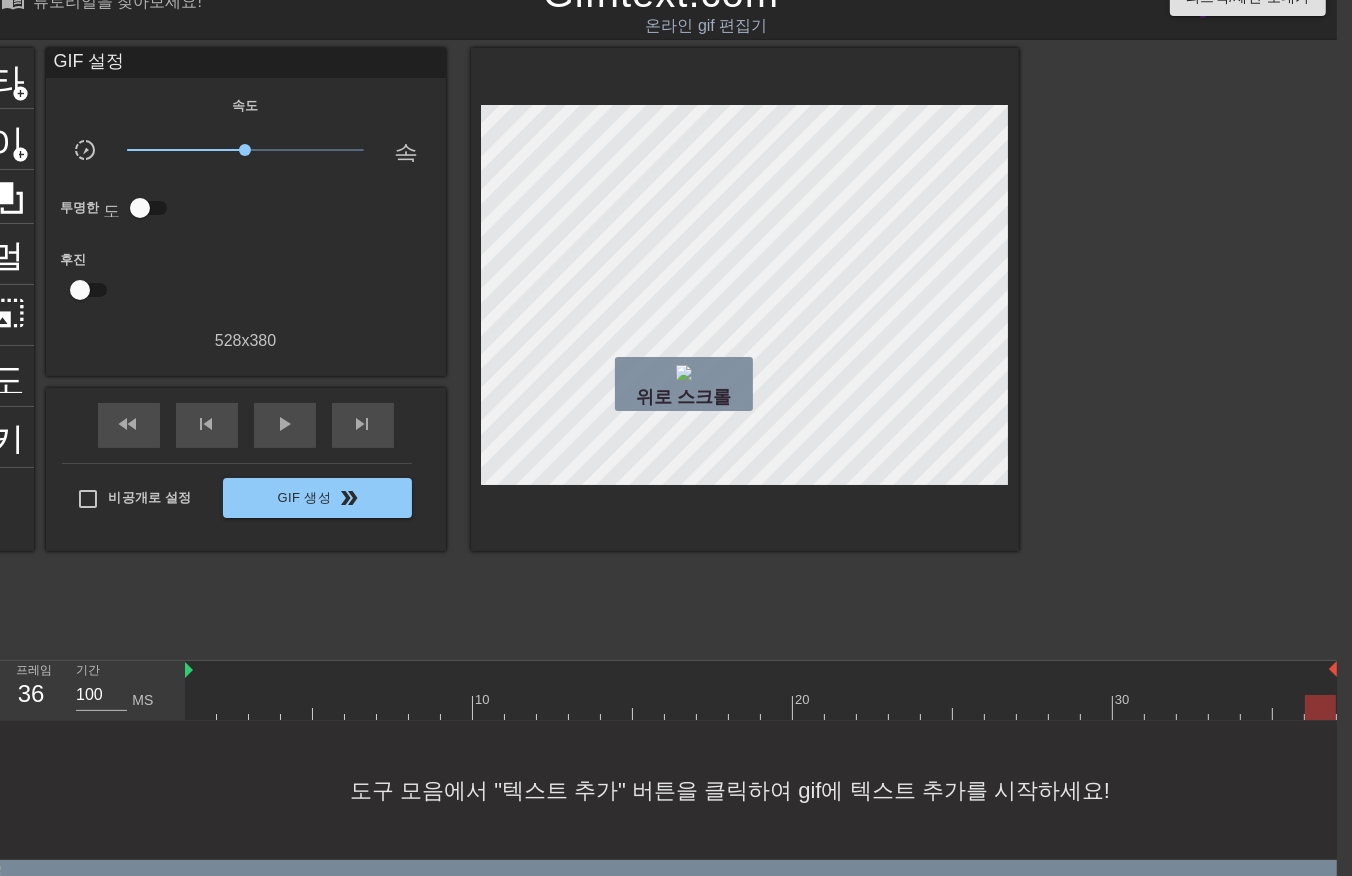 scroll, scrollTop: 0, scrollLeft: 16, axis: horizontal 